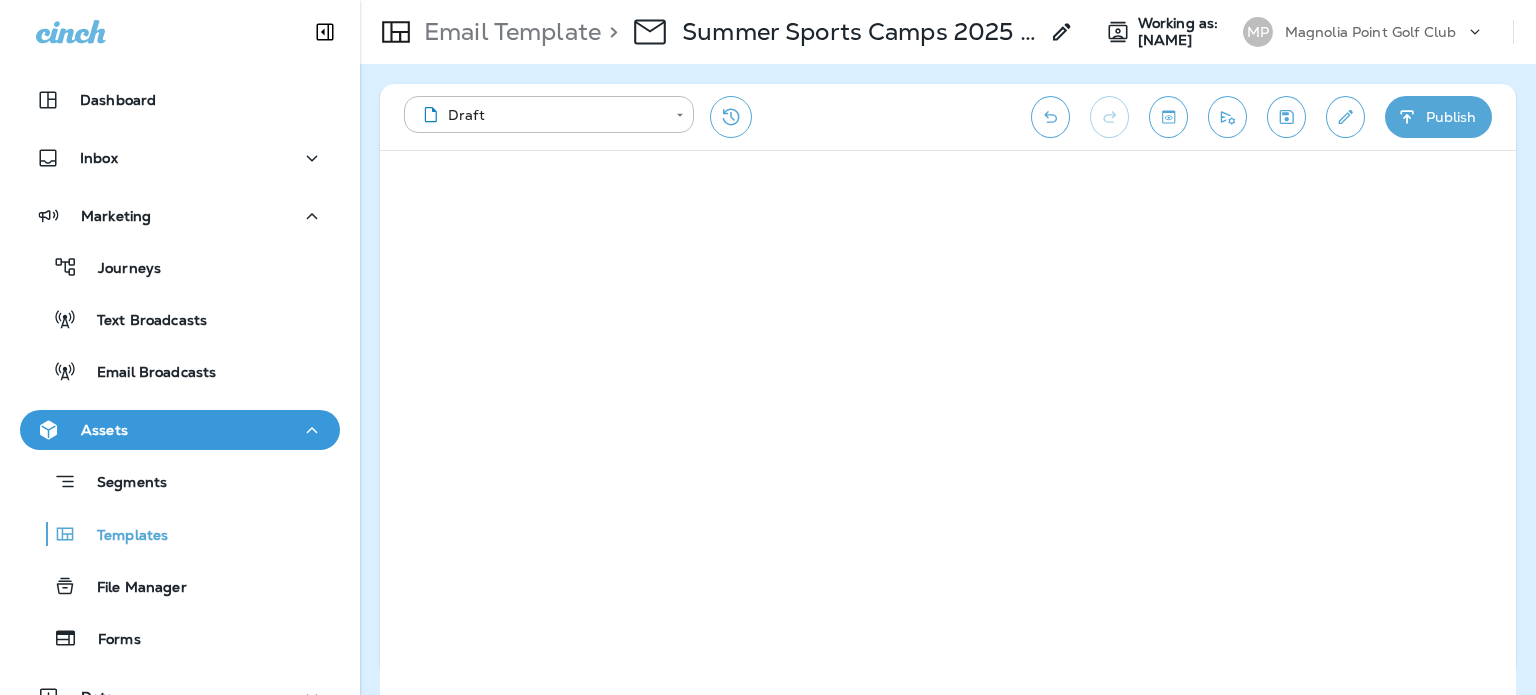 scroll, scrollTop: 0, scrollLeft: 0, axis: both 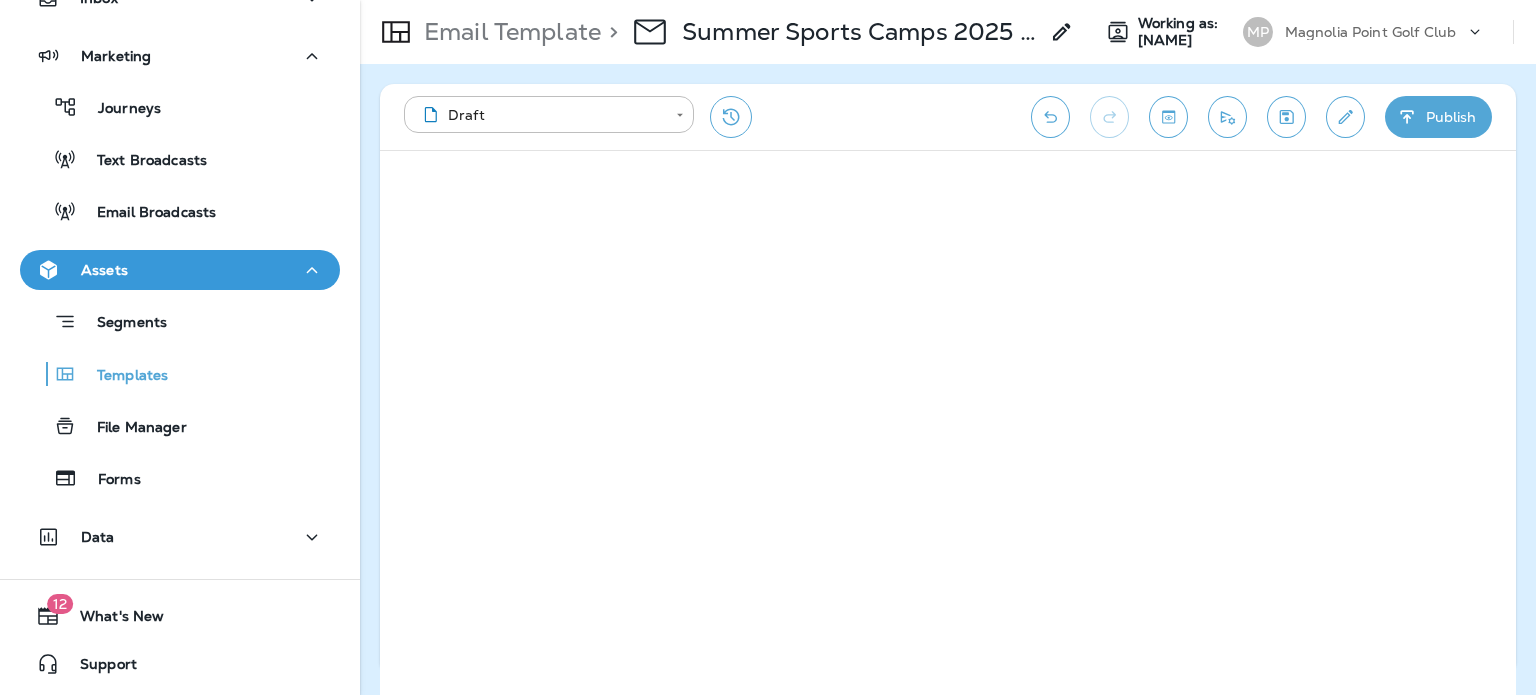 click at bounding box center (1407, 117) 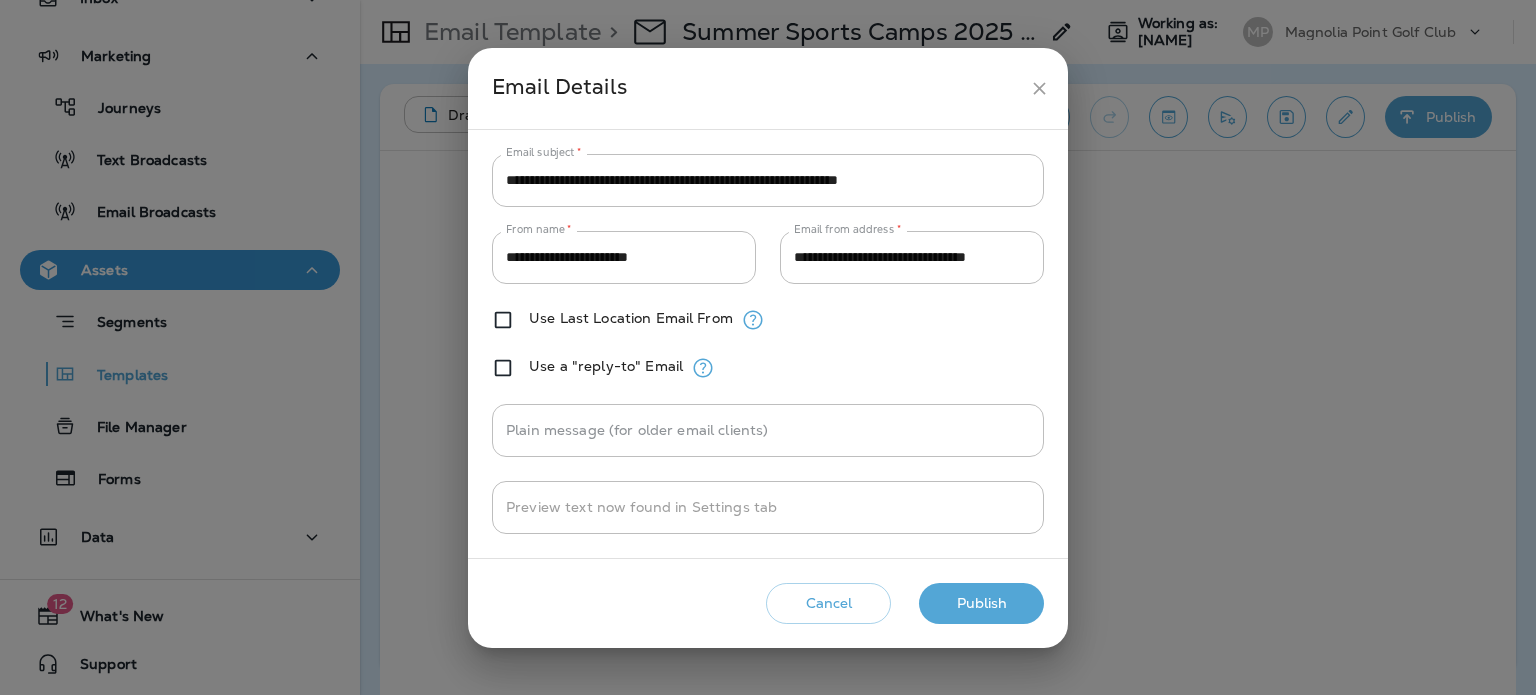 click on "Publish" at bounding box center [981, 603] 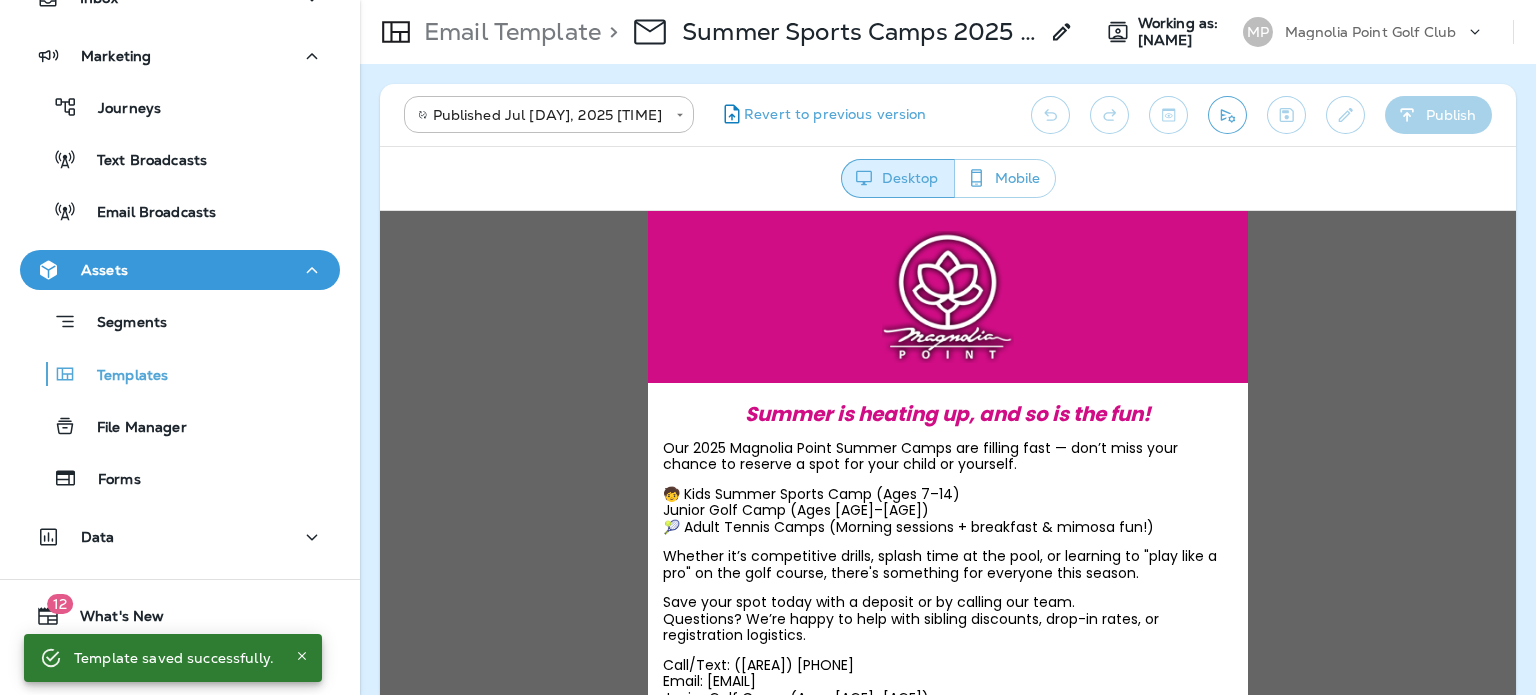 scroll, scrollTop: 0, scrollLeft: 0, axis: both 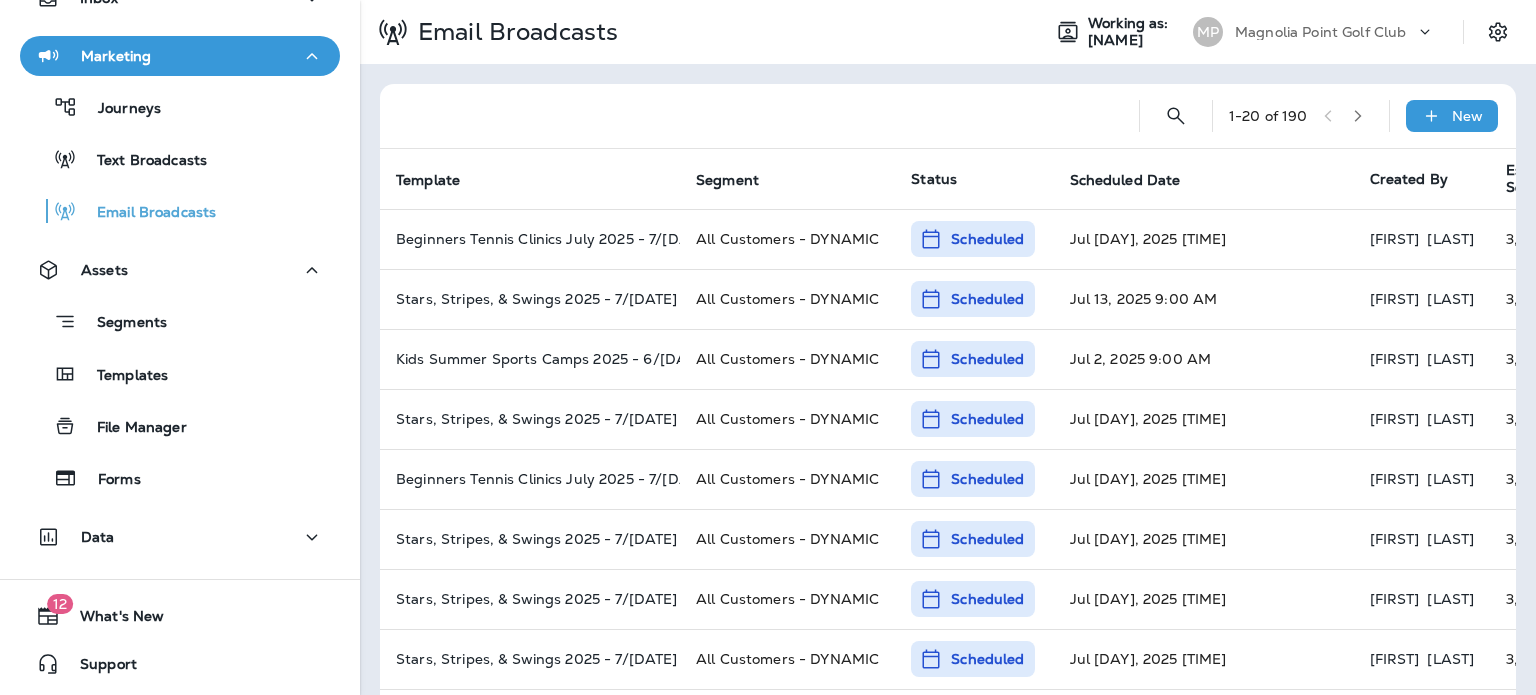 click at bounding box center (1430, 115) 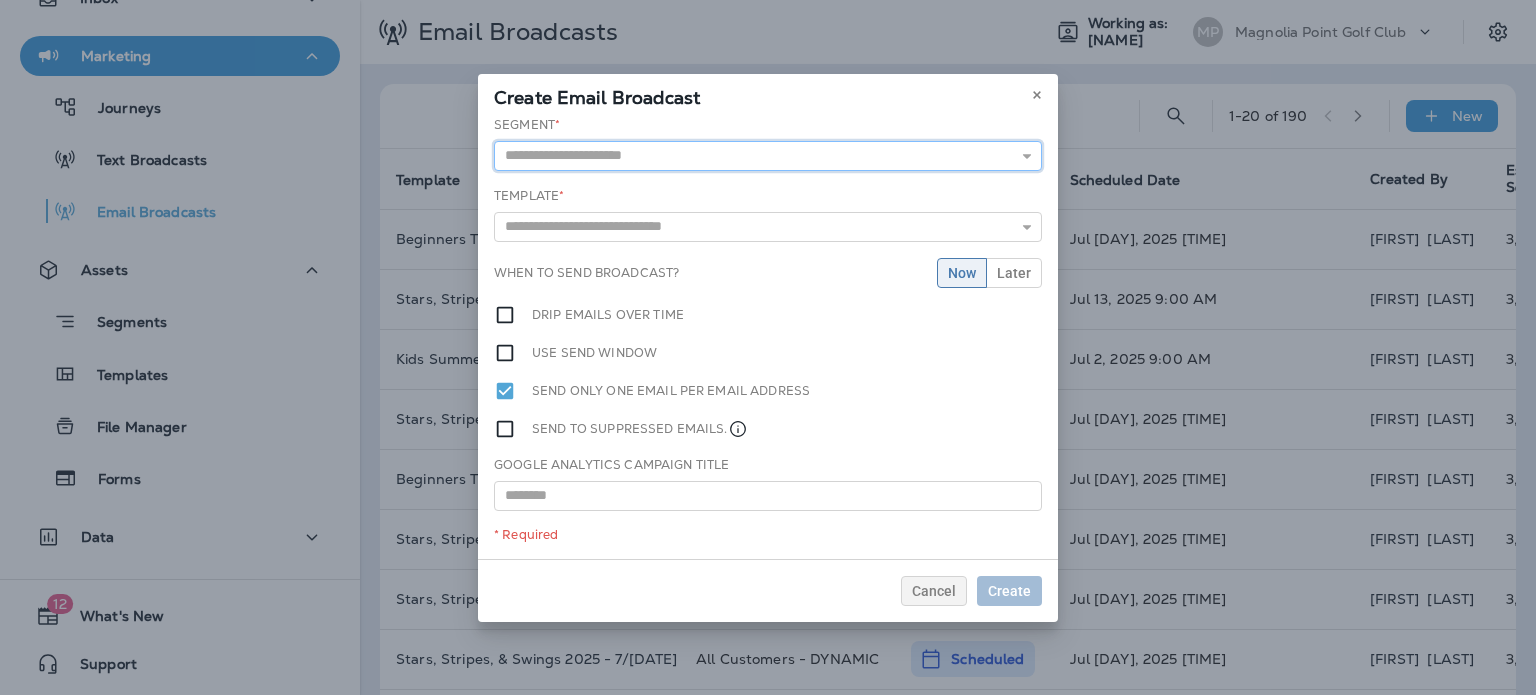 click at bounding box center (768, 156) 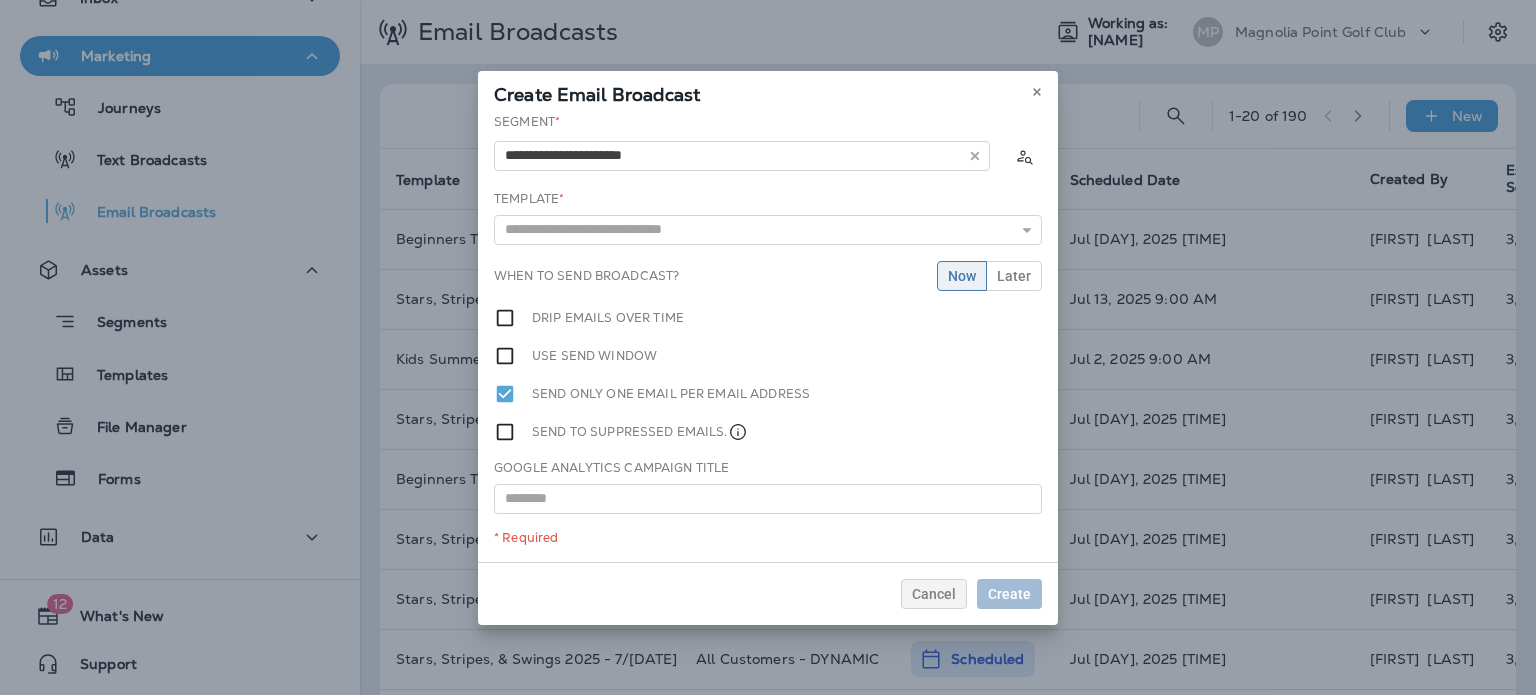 click on "**********" at bounding box center [768, 337] 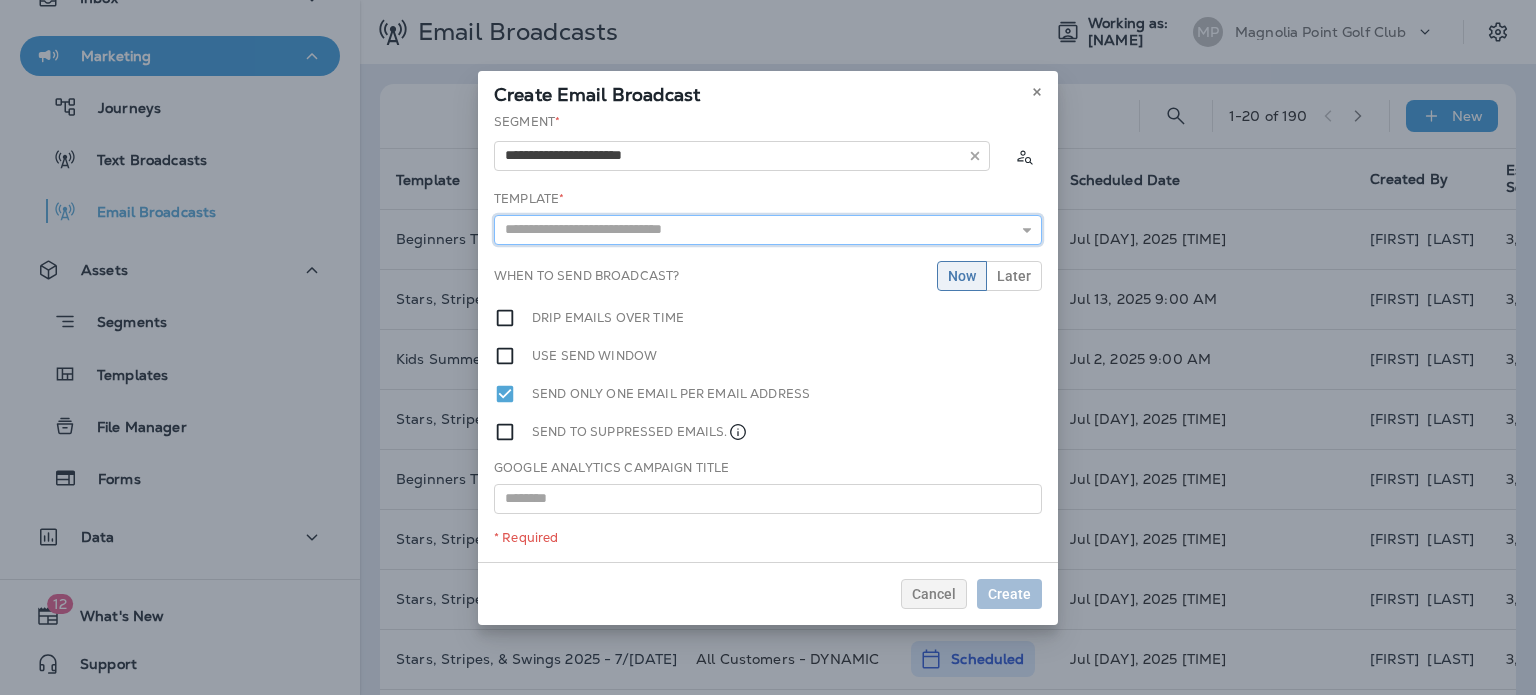 click at bounding box center (768, 230) 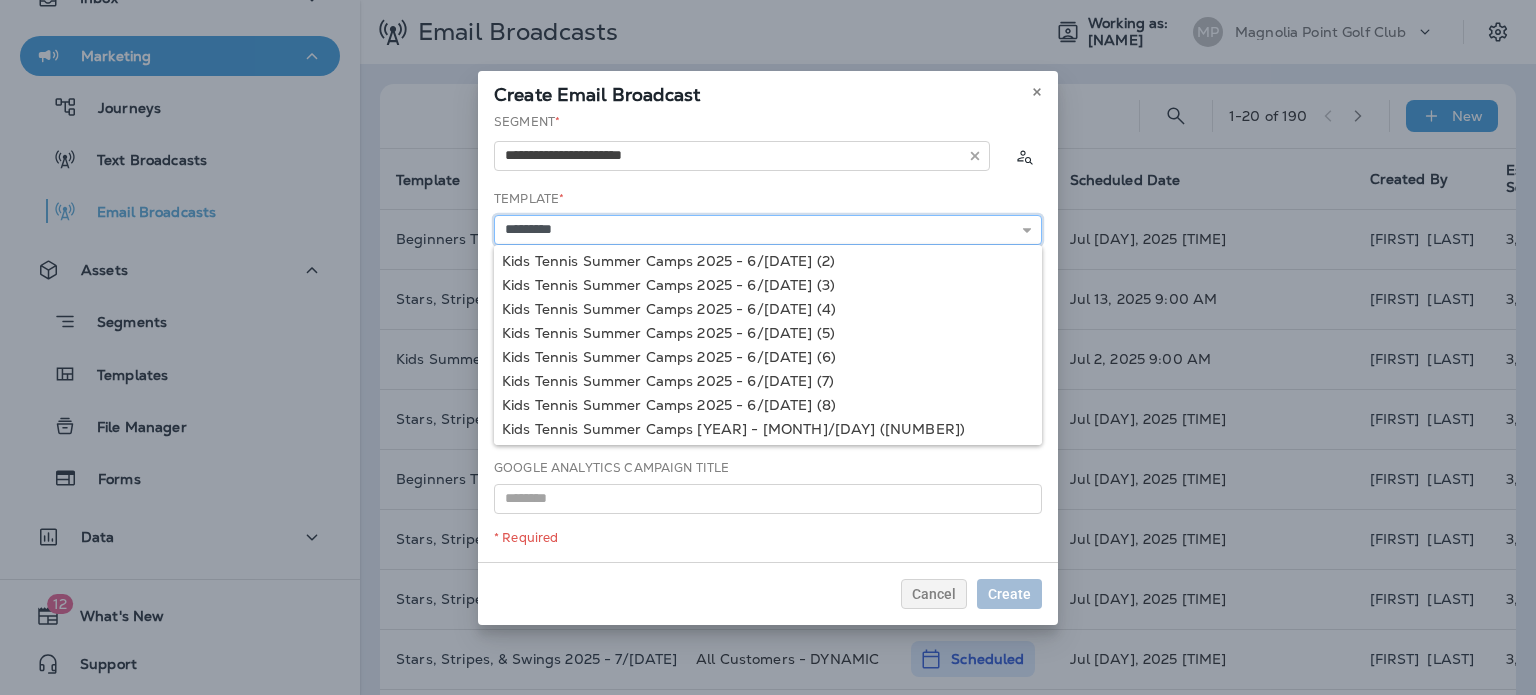 scroll, scrollTop: 601, scrollLeft: 0, axis: vertical 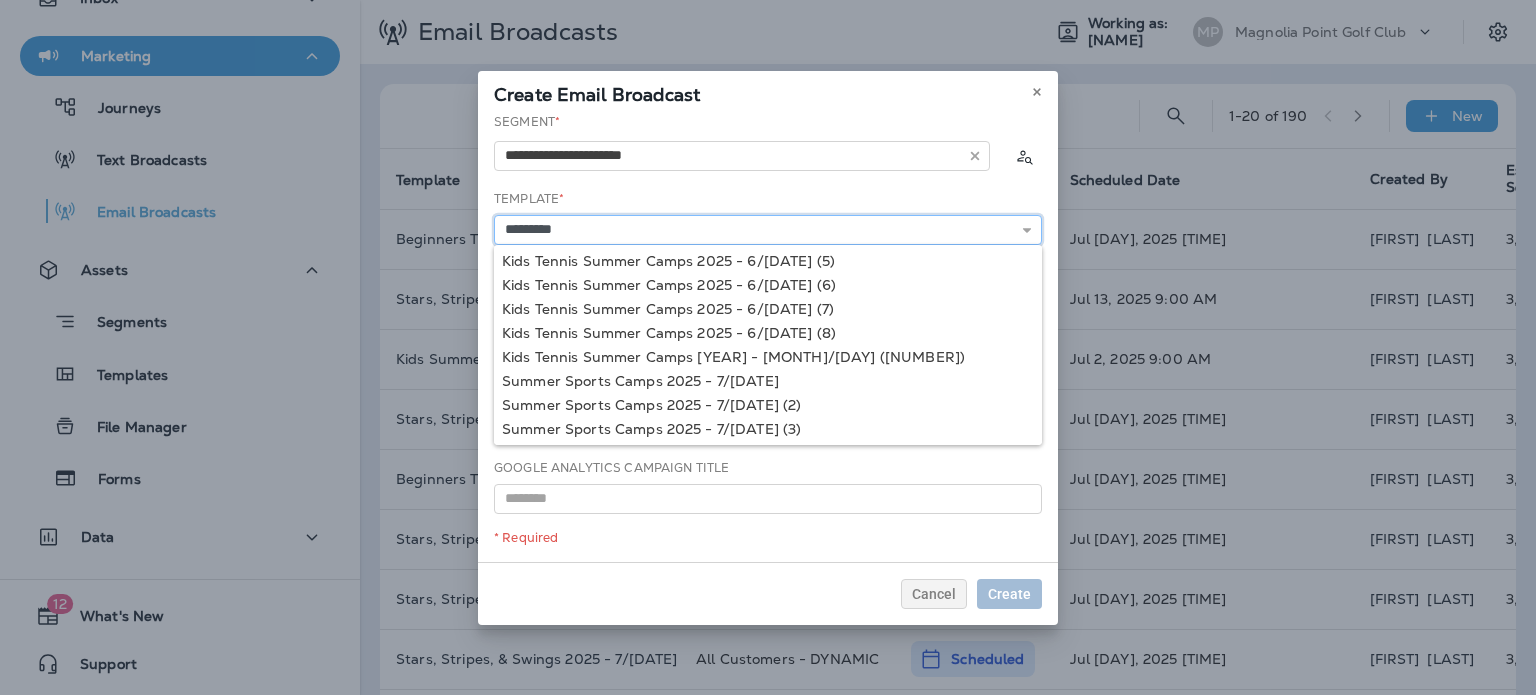 type on "**********" 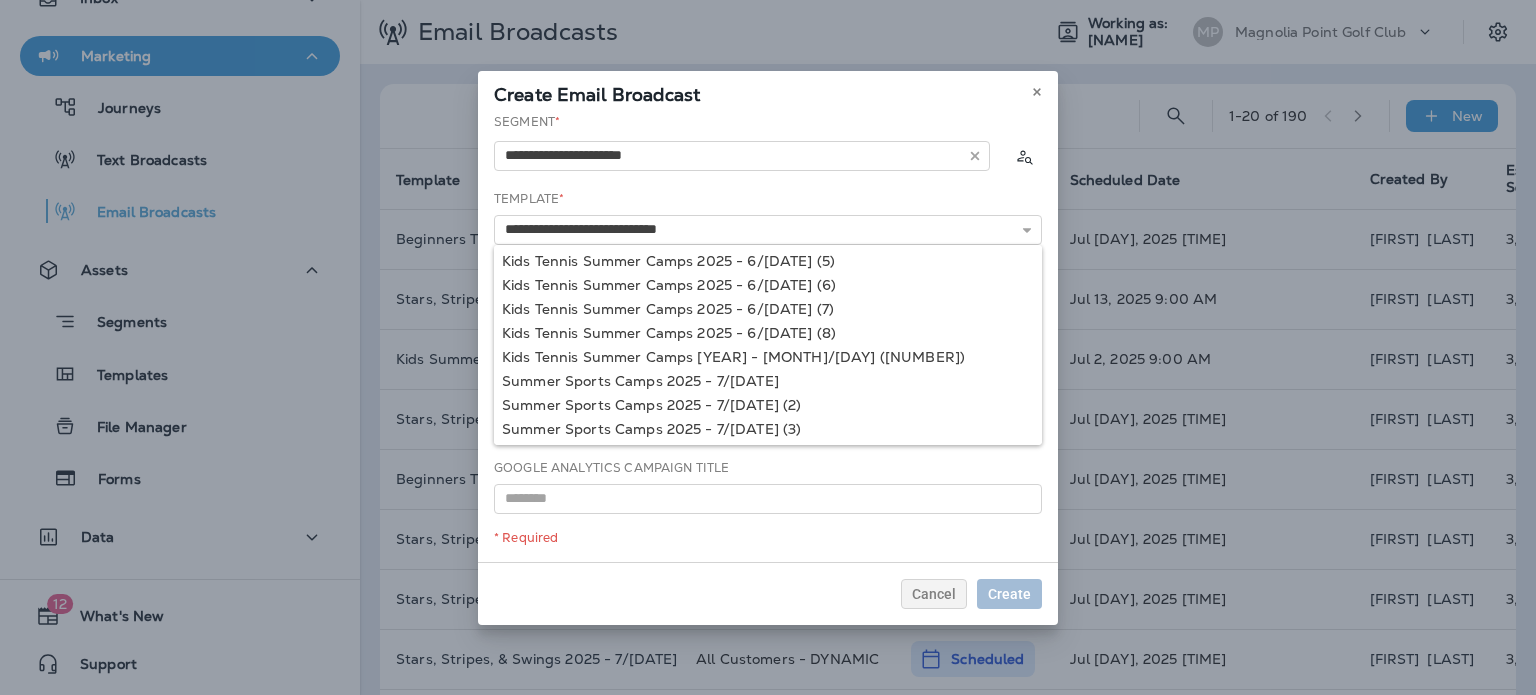 click on "**********" at bounding box center (768, 337) 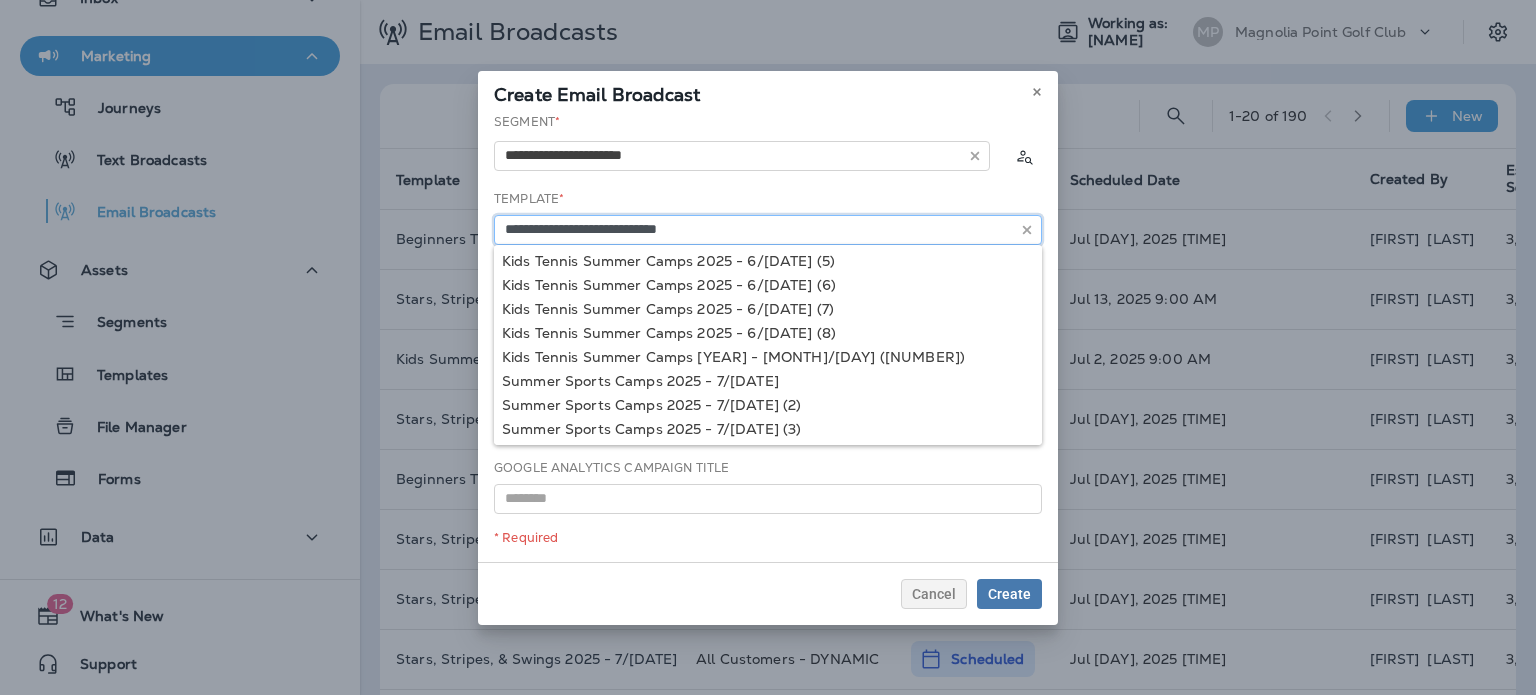 click on "**********" at bounding box center (742, 156) 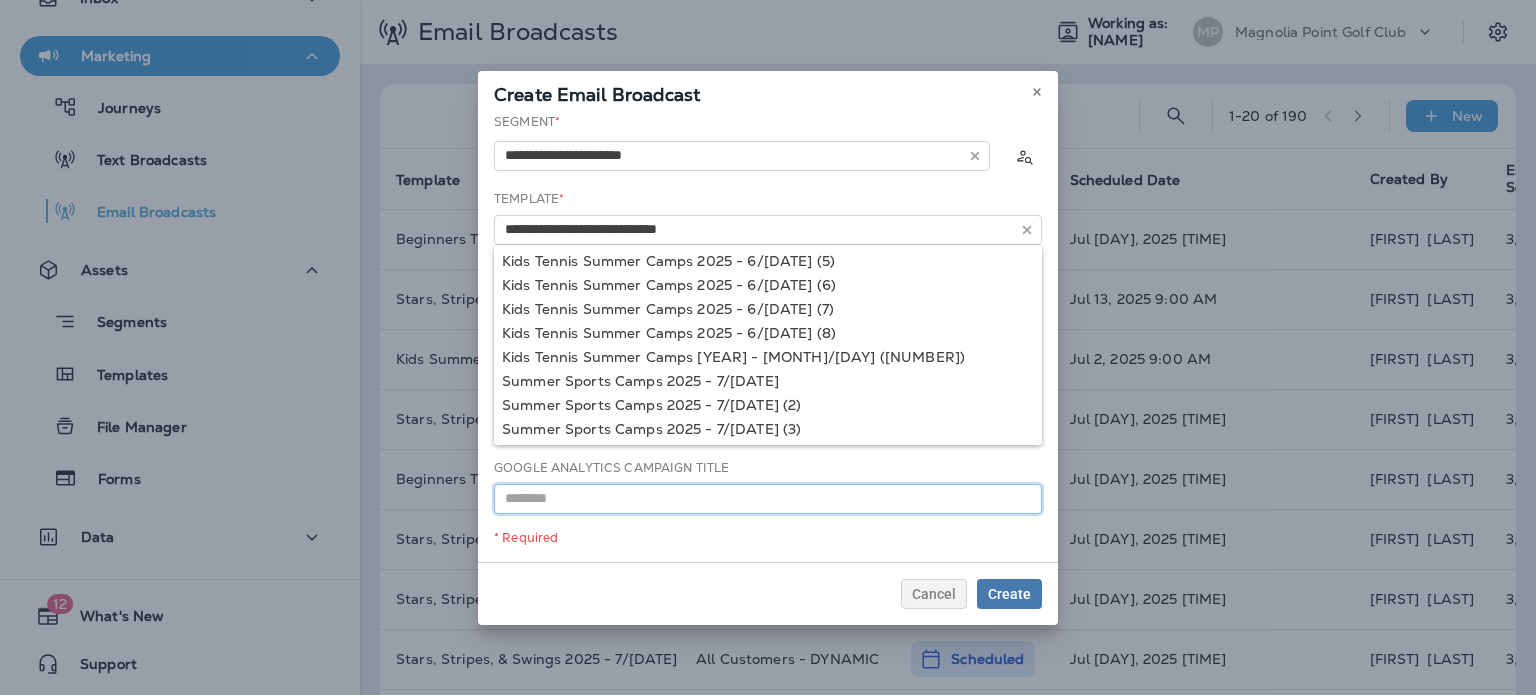 click at bounding box center [768, 499] 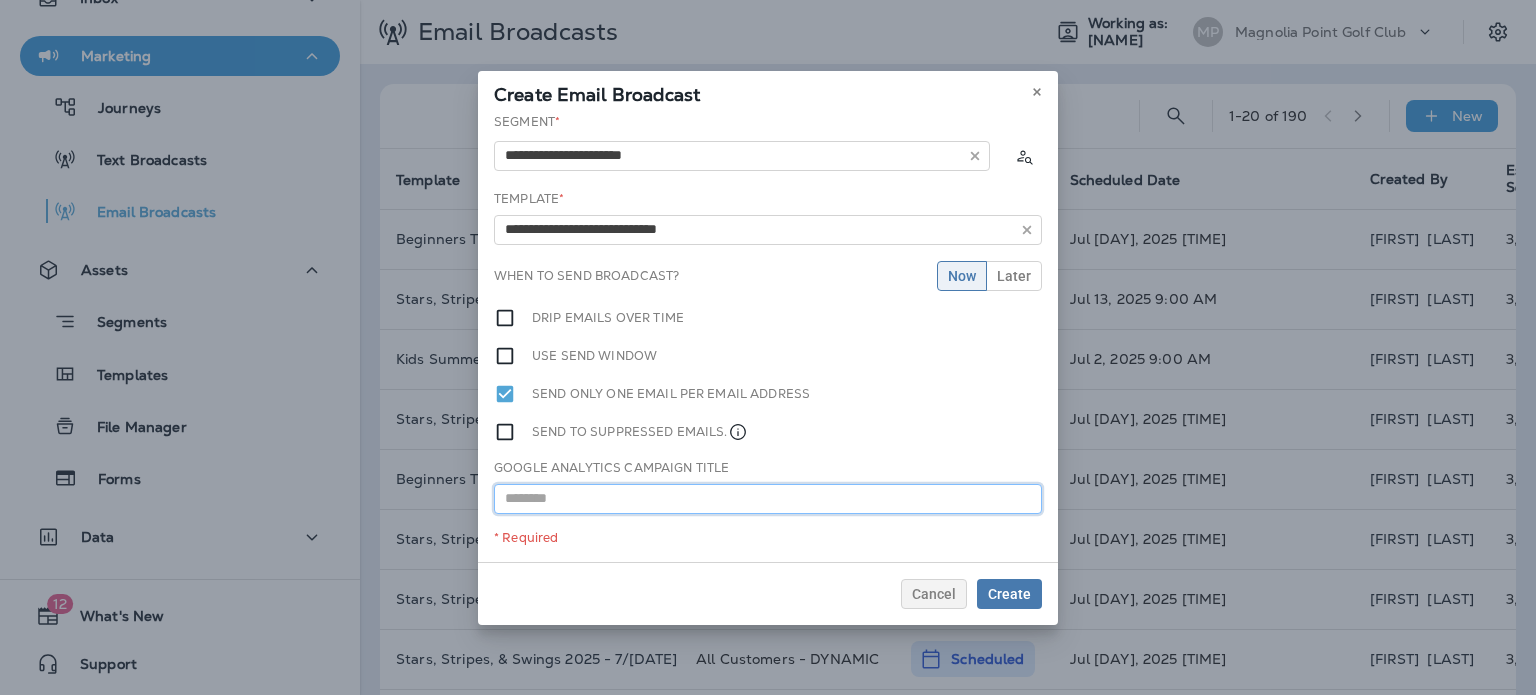 paste on "**********" 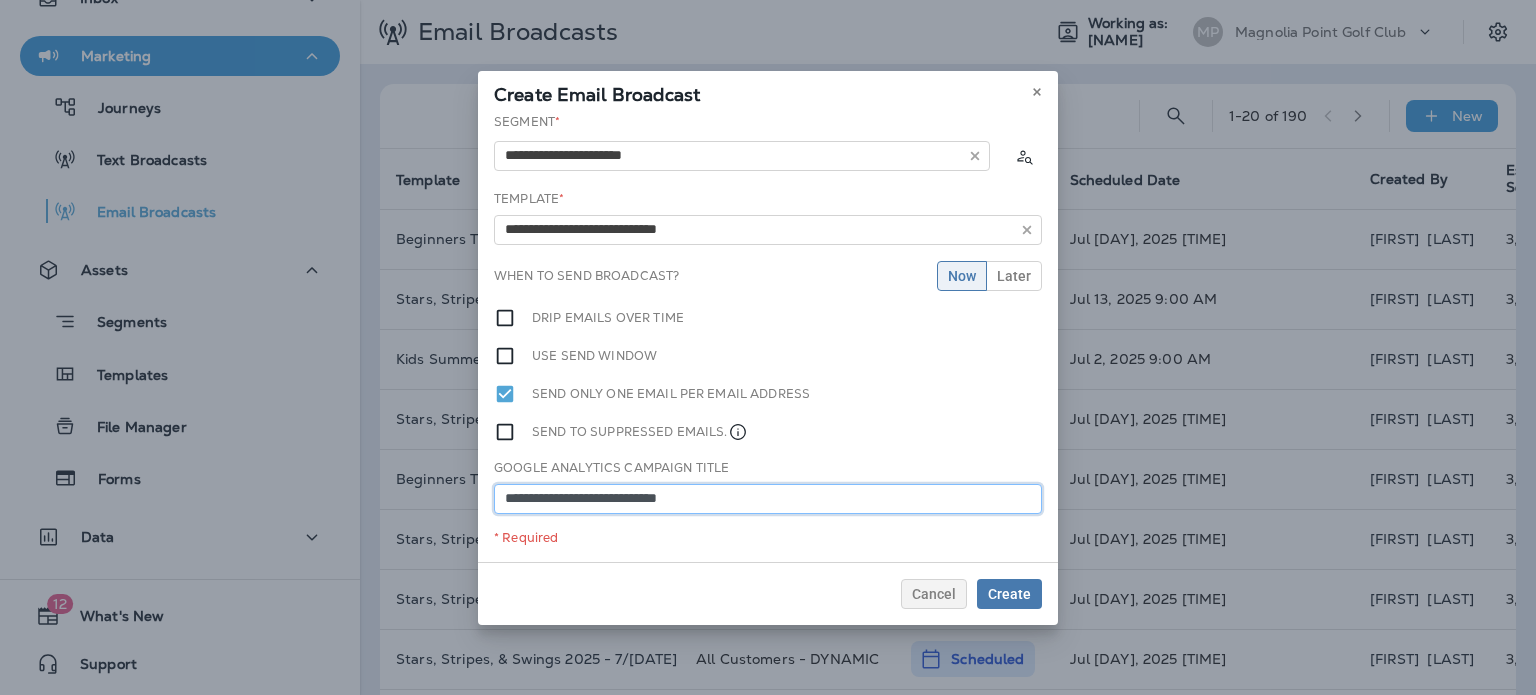 type on "**********" 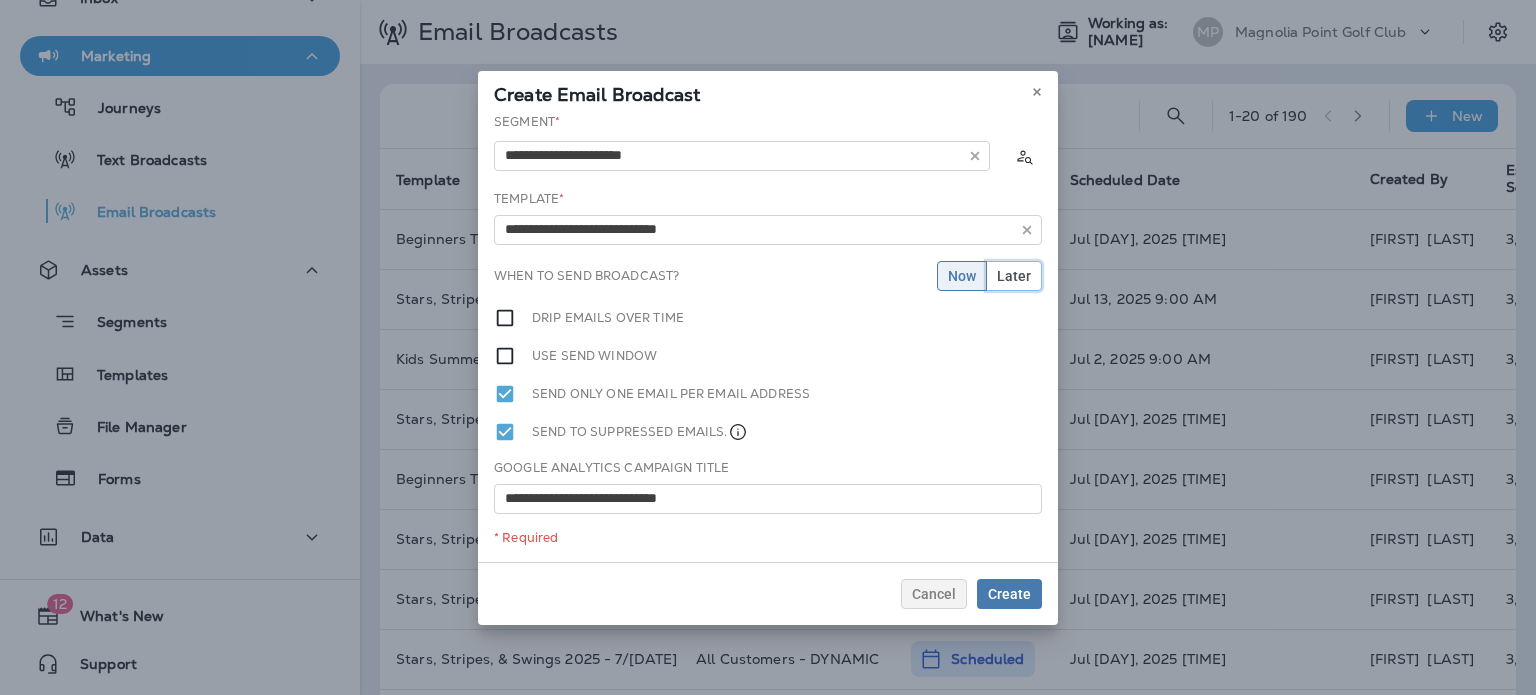click on "Later" at bounding box center [962, 276] 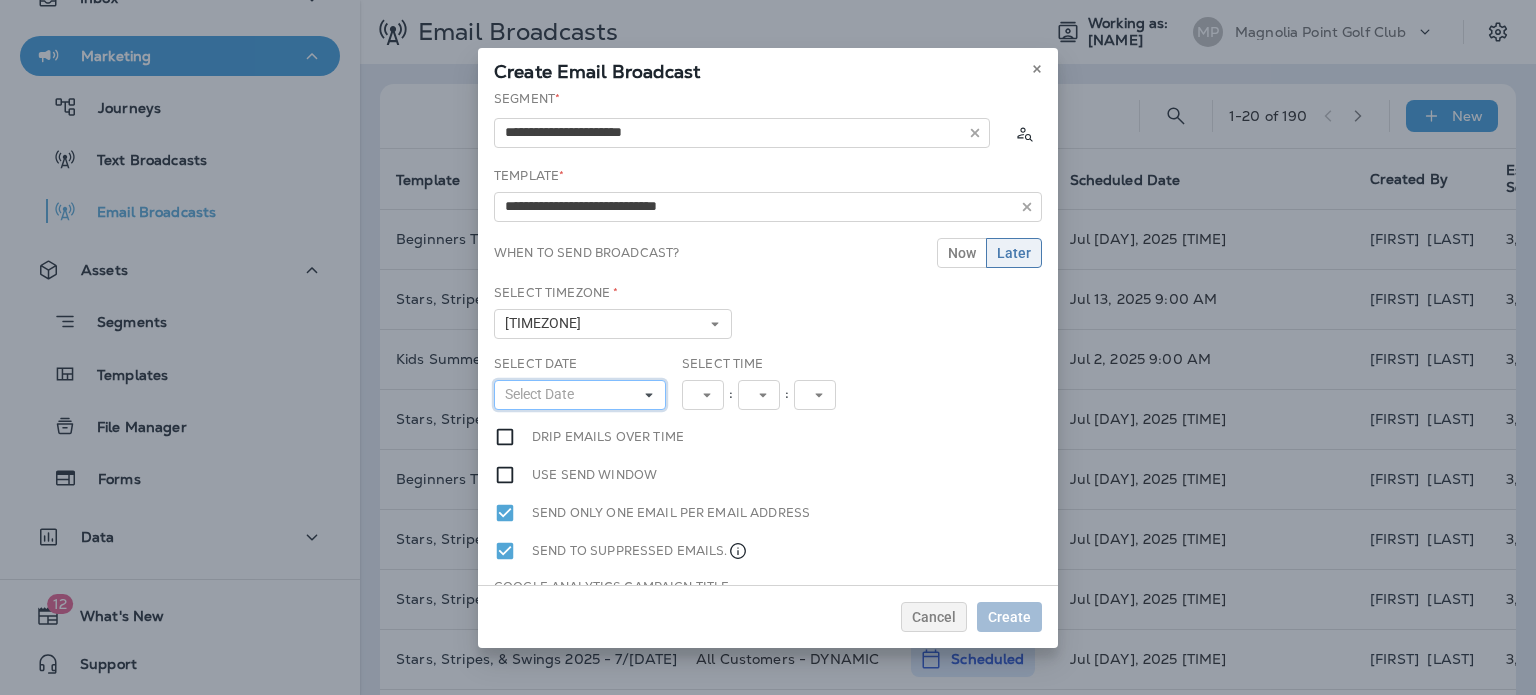 click on "Select Date" at bounding box center (580, 395) 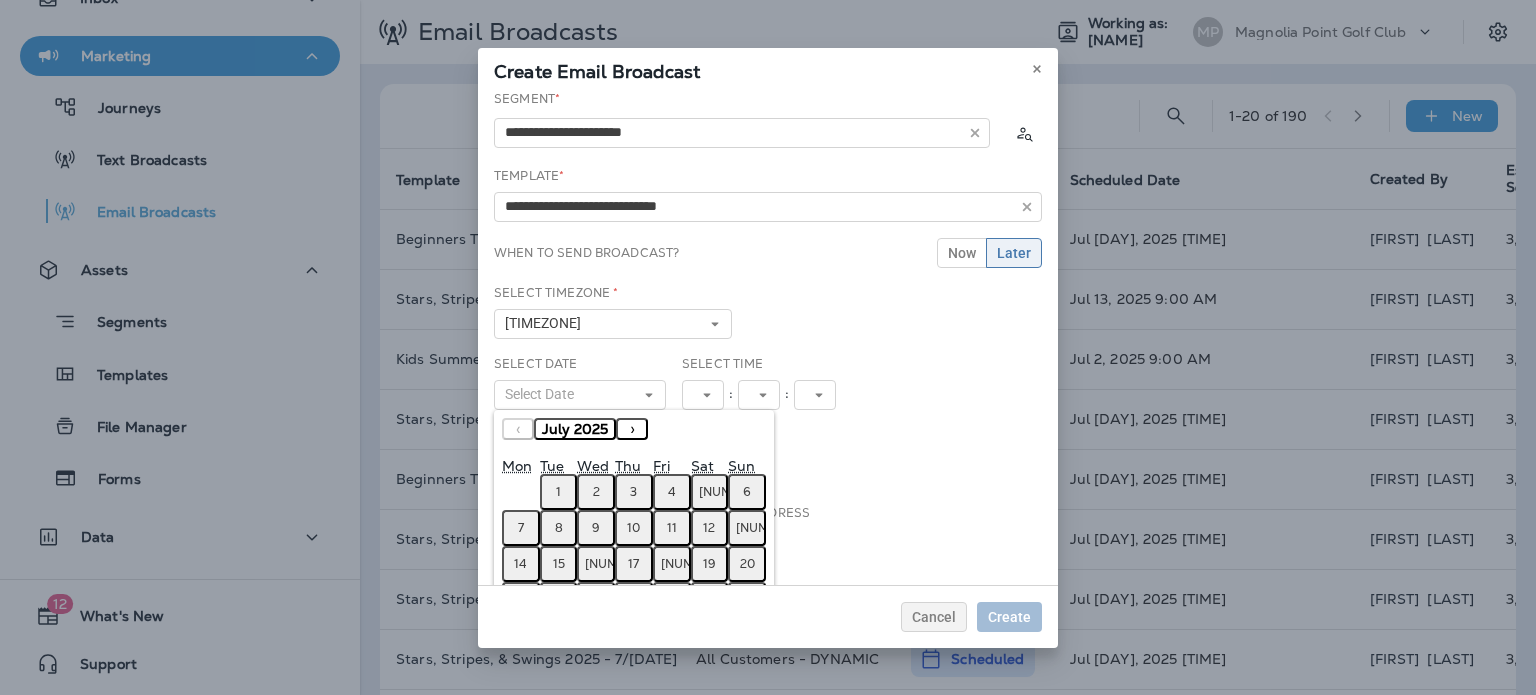click on "3" at bounding box center (634, 492) 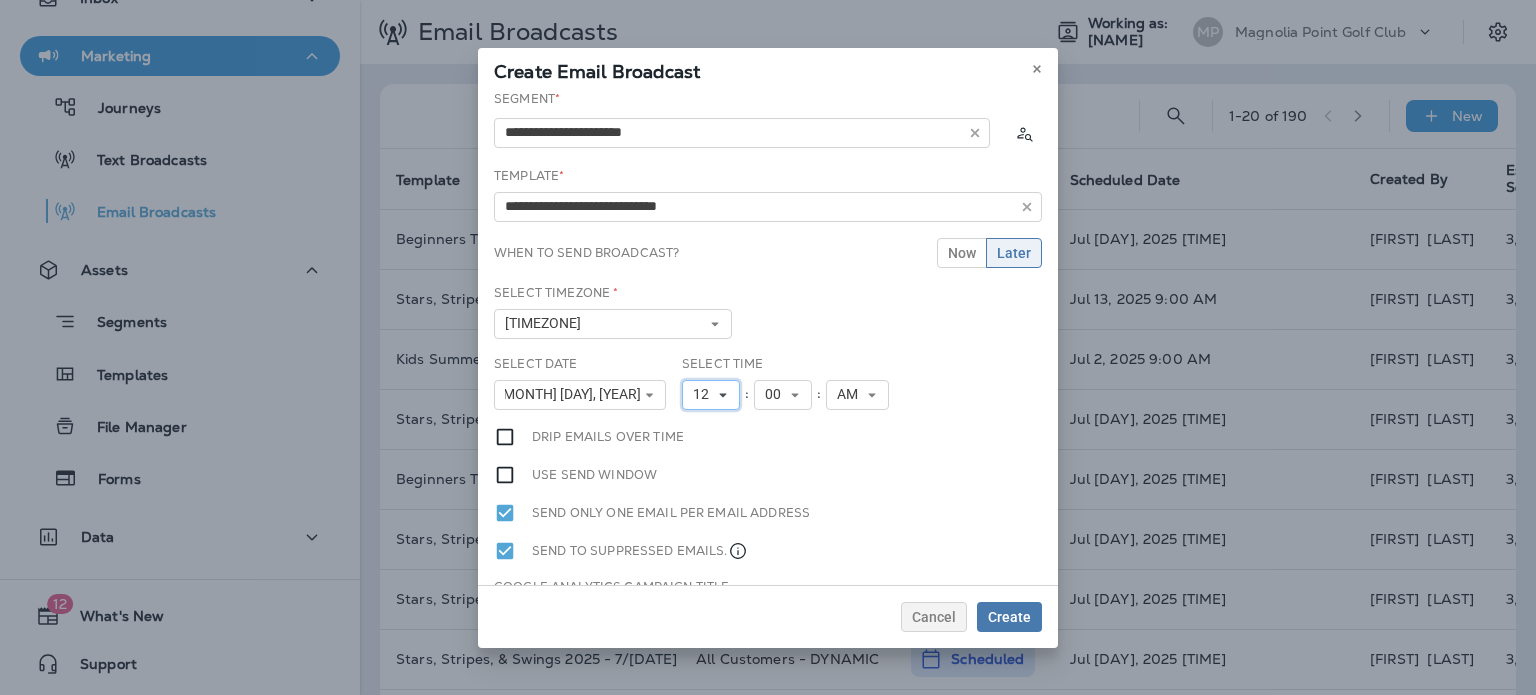 click on "12" at bounding box center [705, 394] 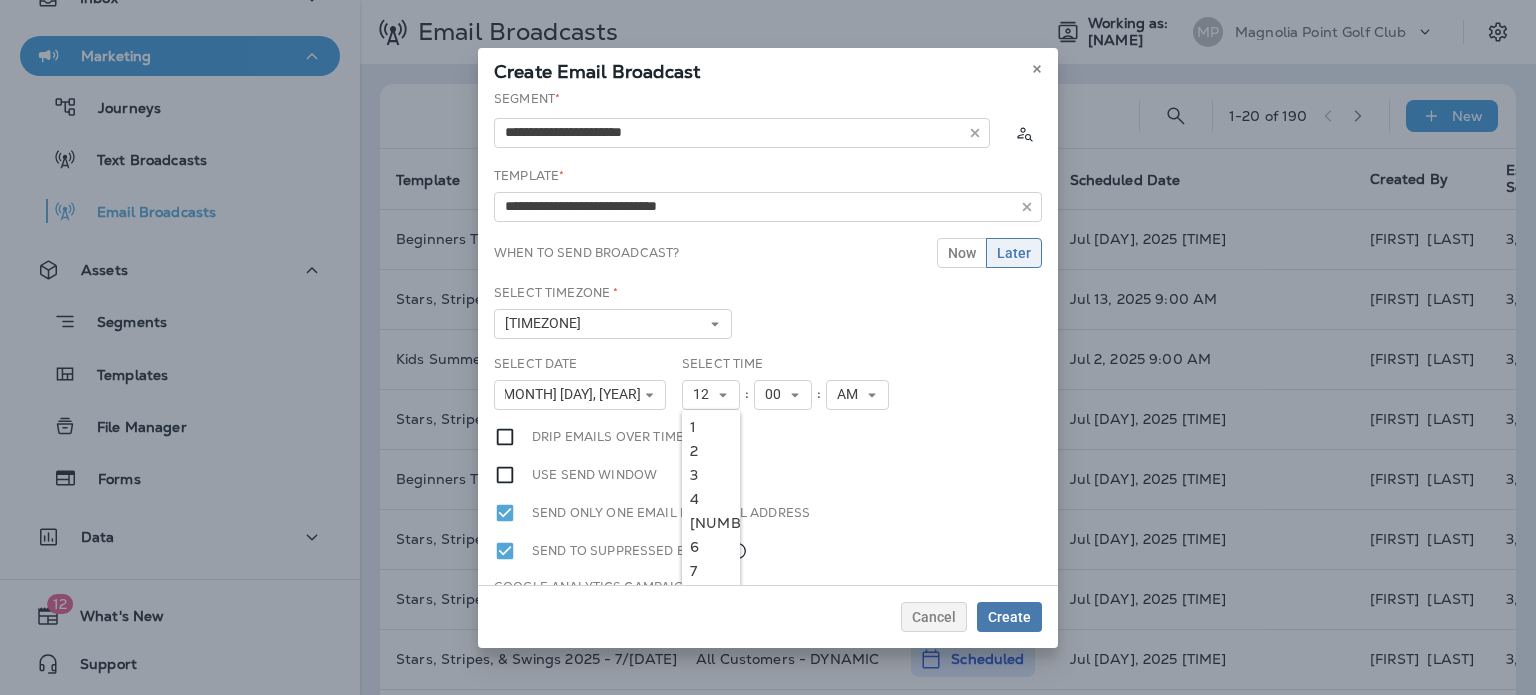 click on "2" at bounding box center (711, 427) 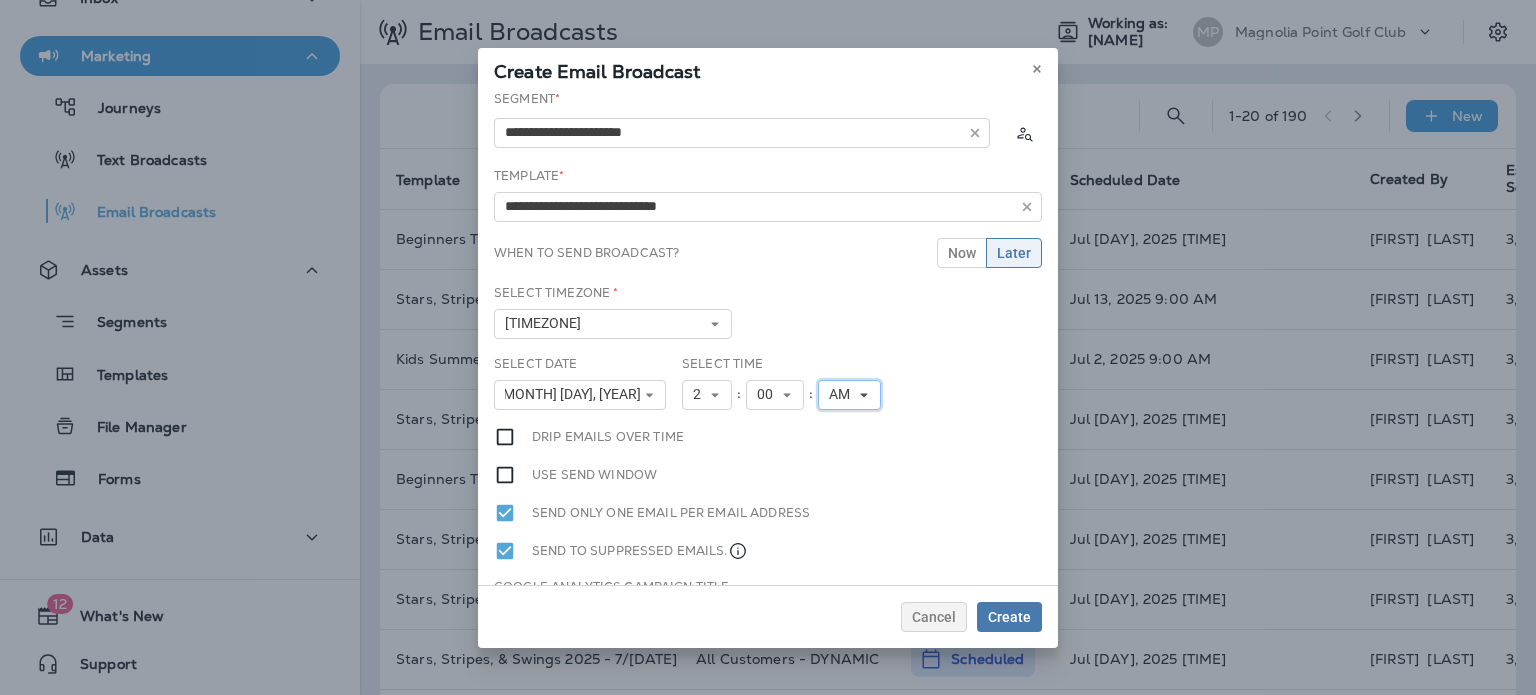 click on "AM" at bounding box center [701, 394] 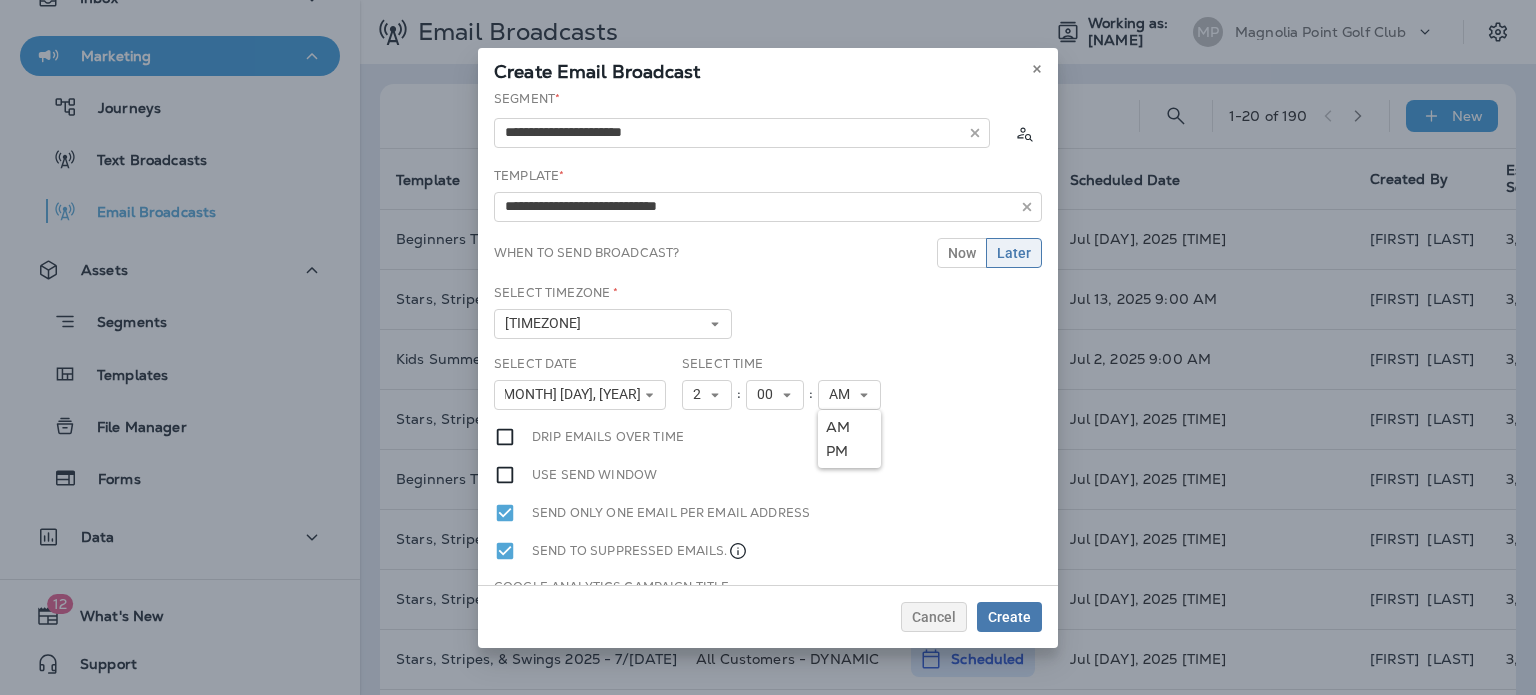 click on "PM" at bounding box center (0, 0) 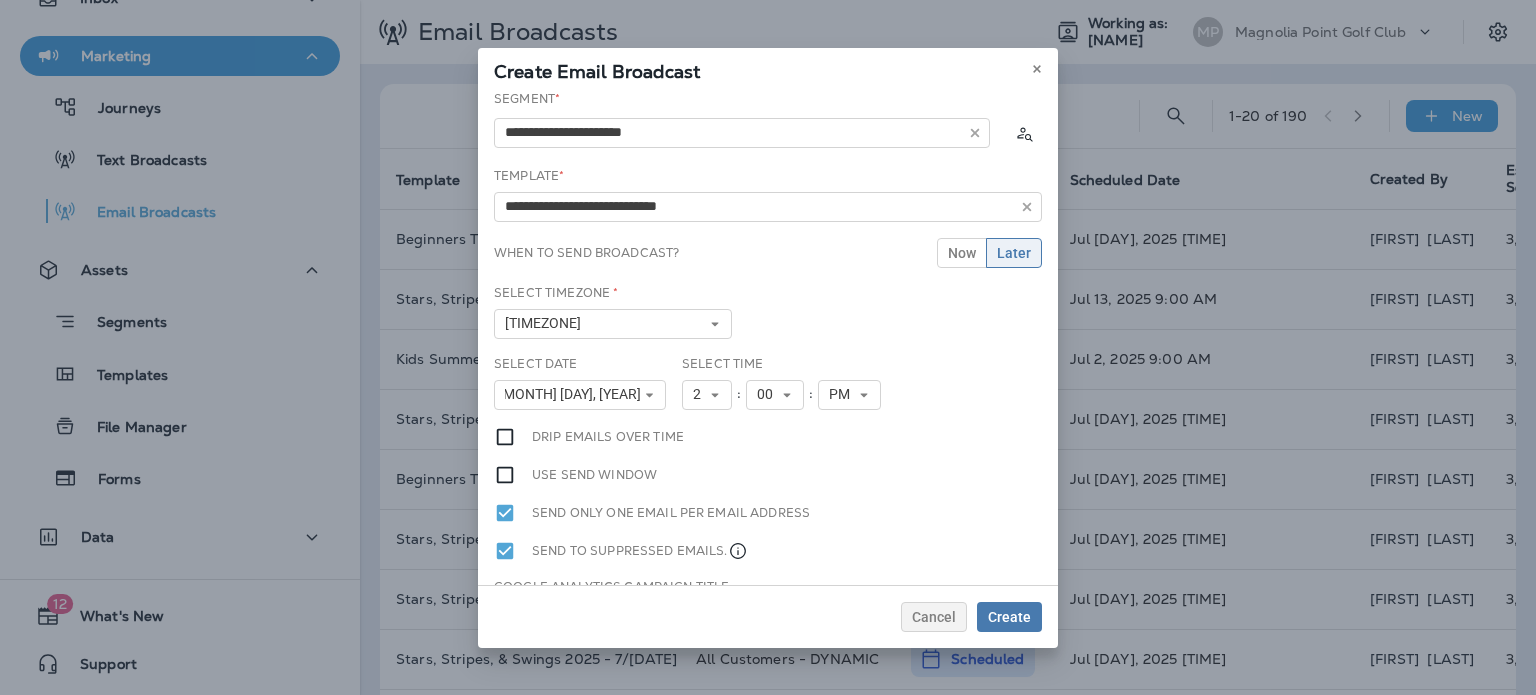click on "Use send window" at bounding box center [631, 437] 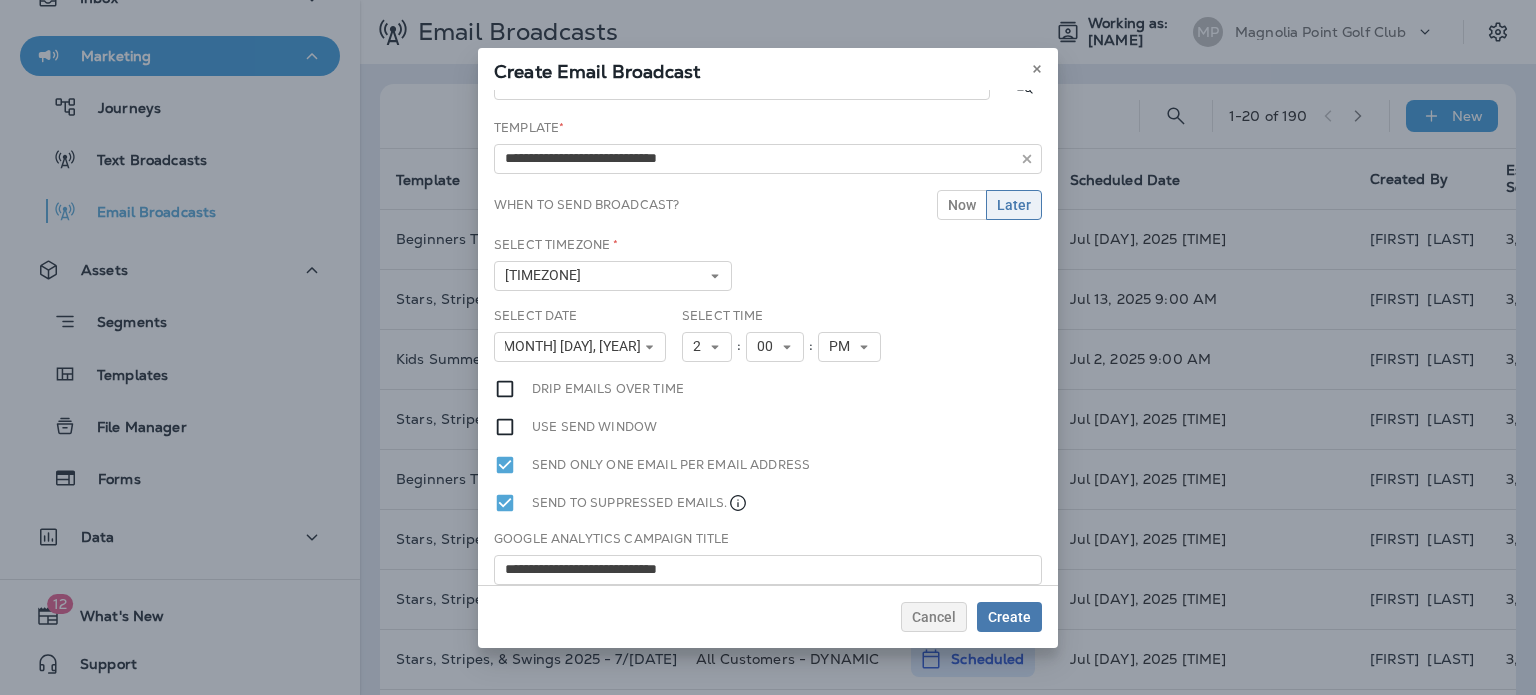 scroll, scrollTop: 95, scrollLeft: 0, axis: vertical 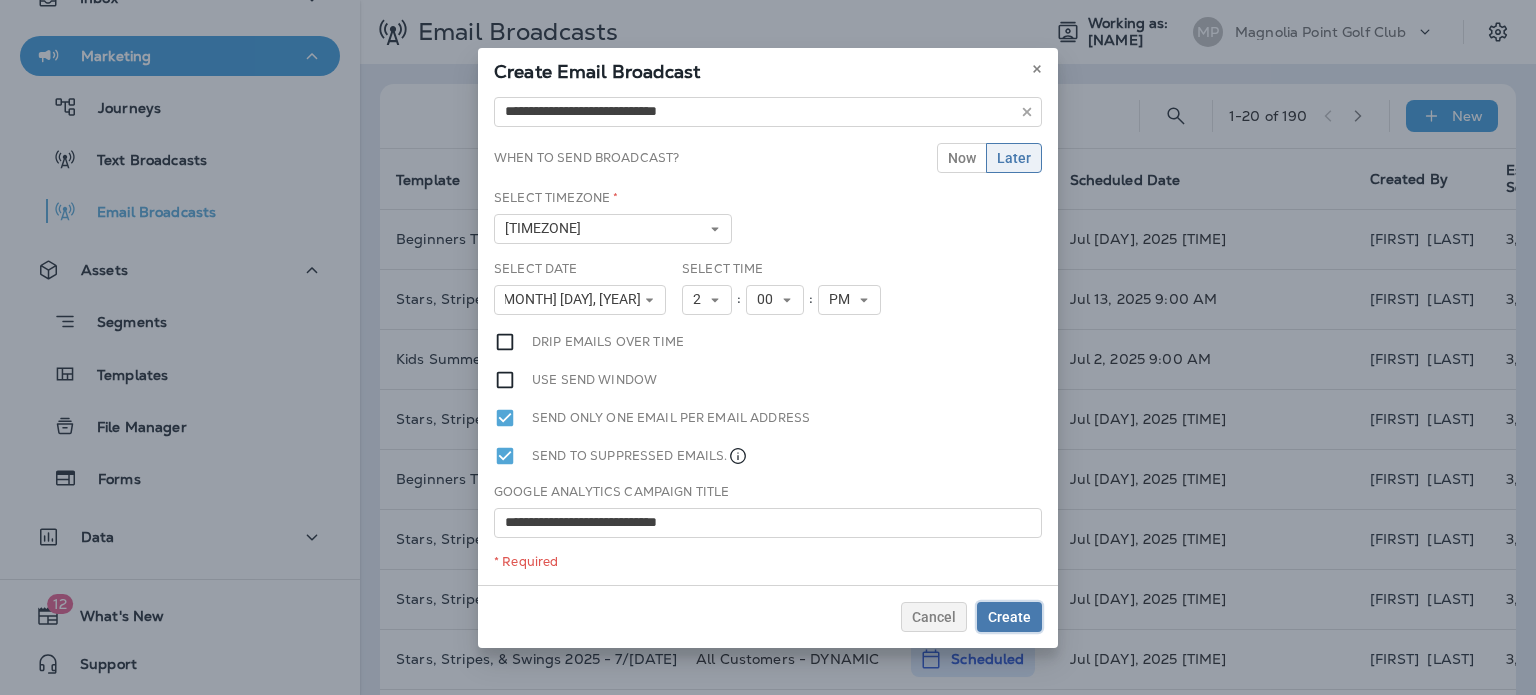 click on "Create" at bounding box center (1009, 617) 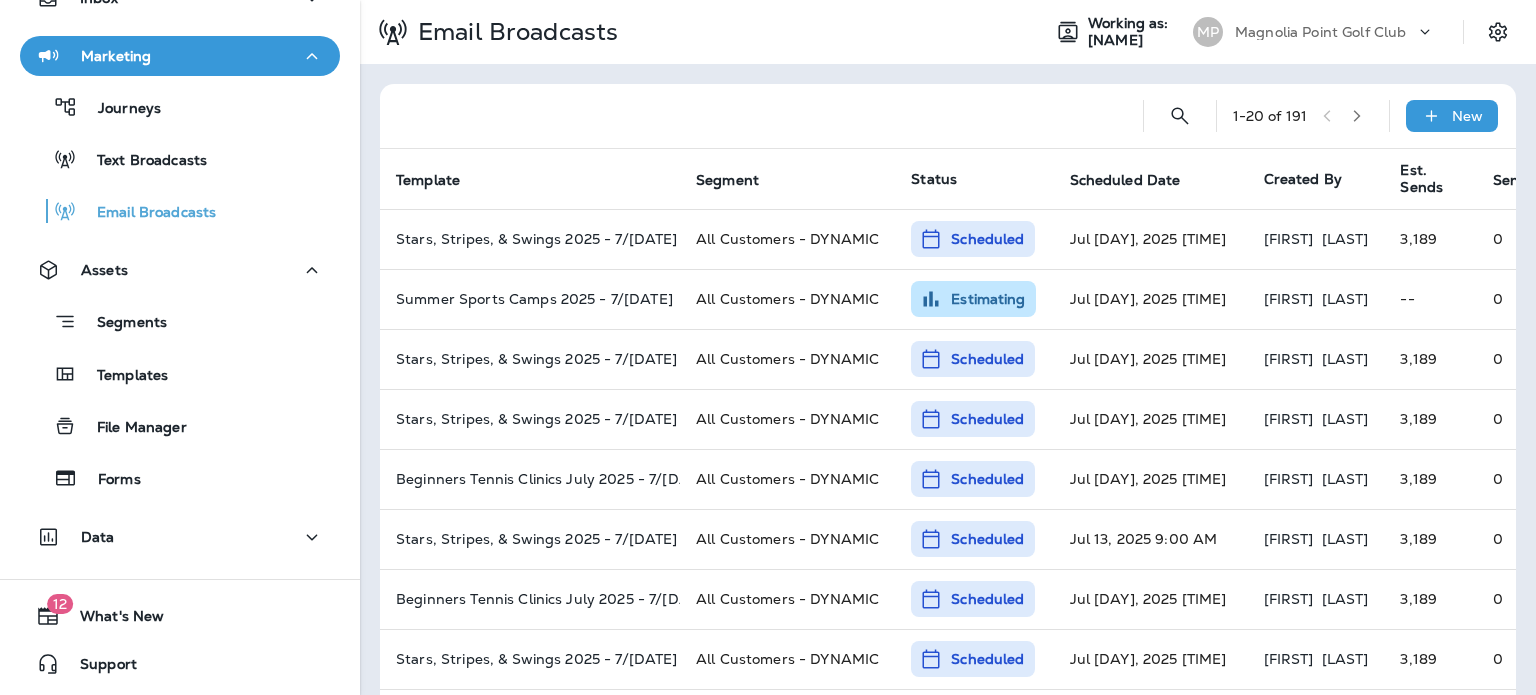 click on "New" at bounding box center (1467, 116) 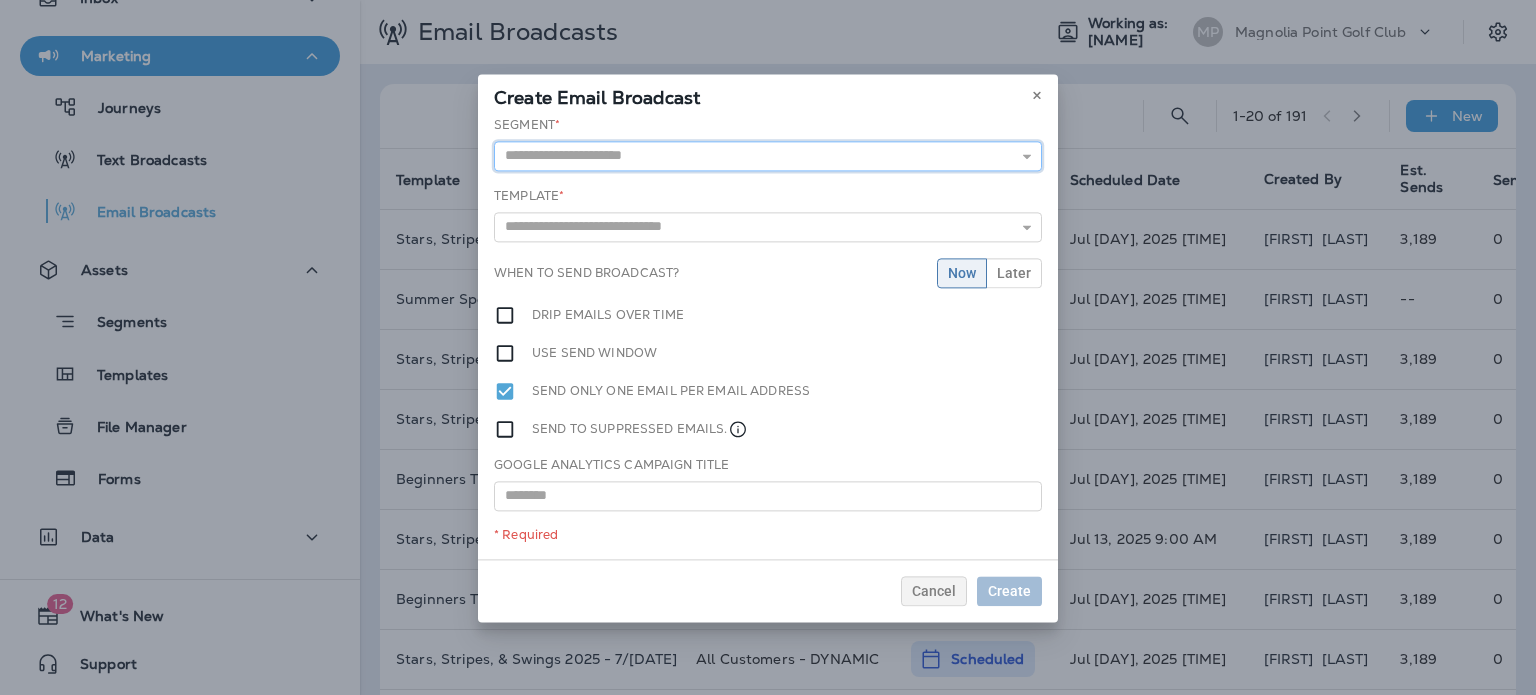 click at bounding box center [768, 156] 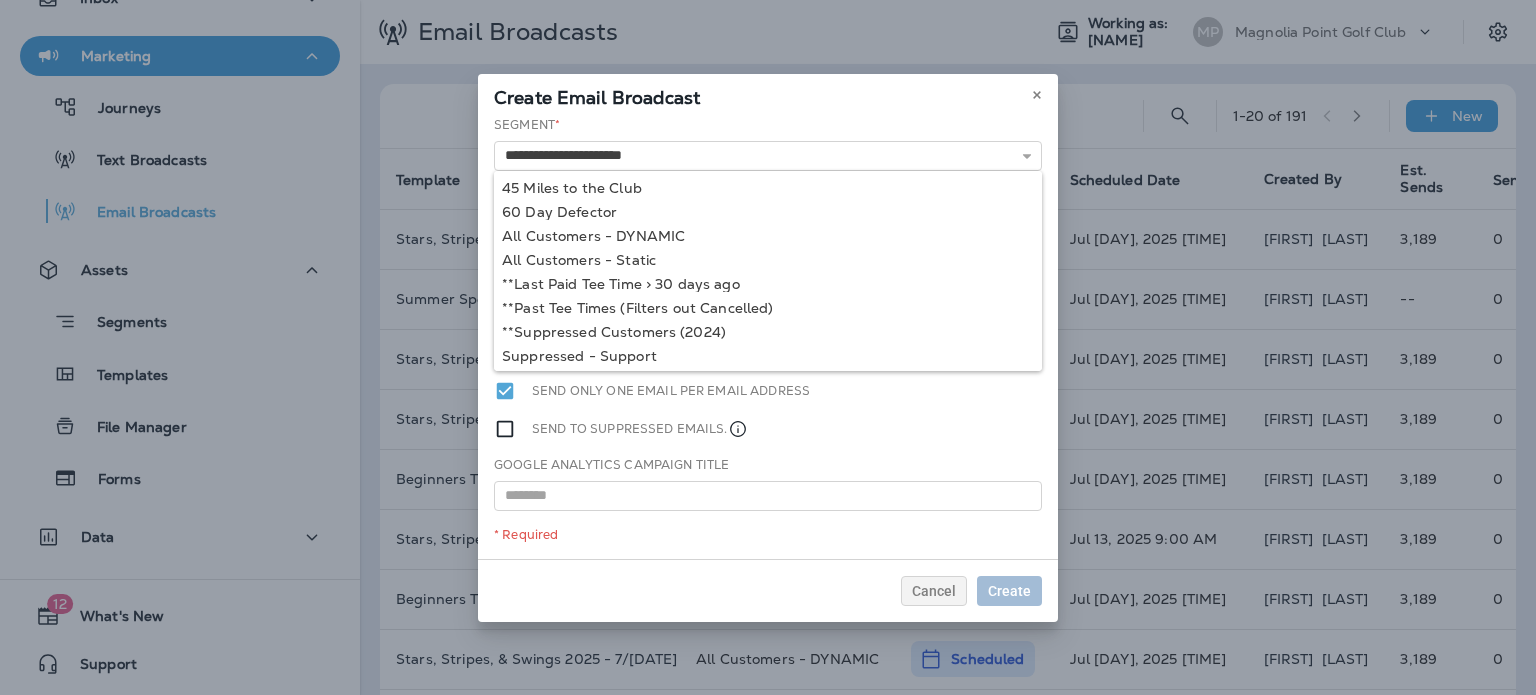 click on "**********" at bounding box center (768, 337) 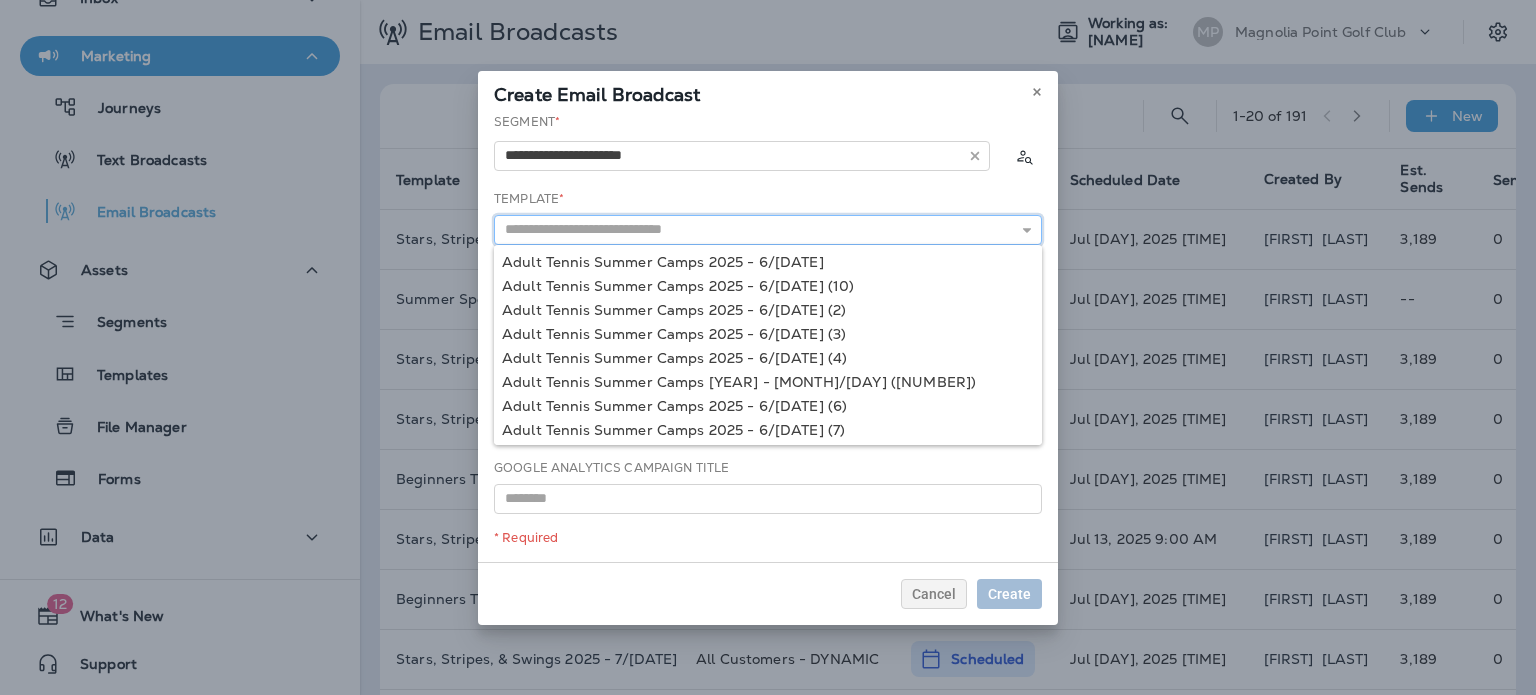 click at bounding box center (768, 230) 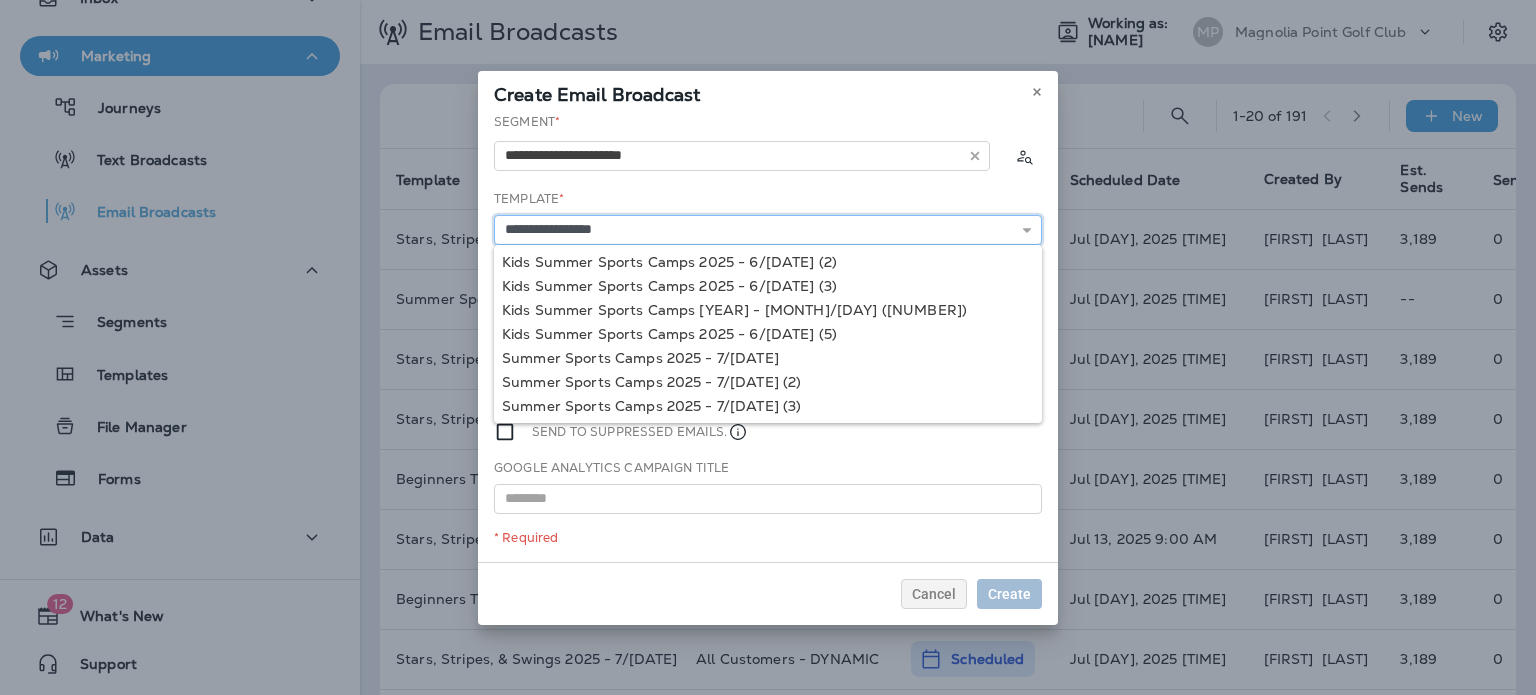type on "**********" 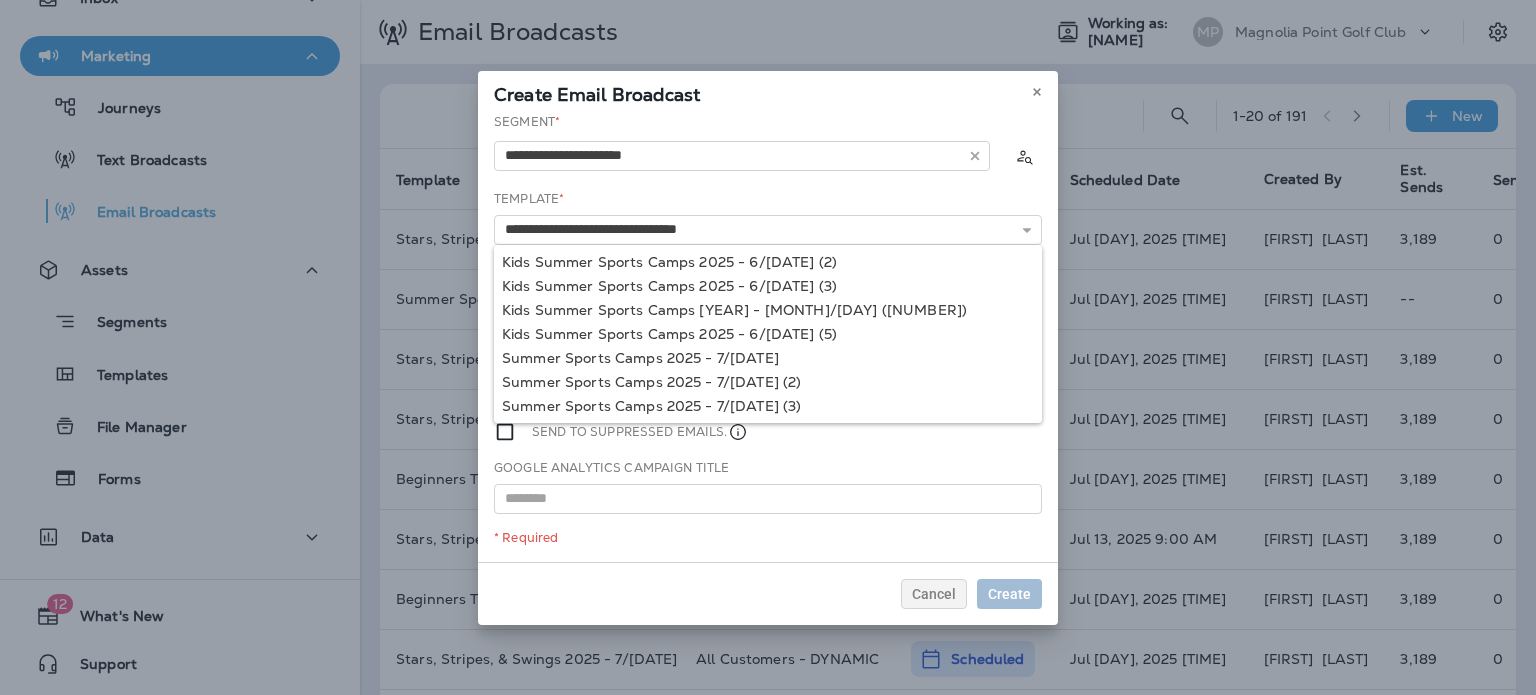 click on "**********" at bounding box center [768, 337] 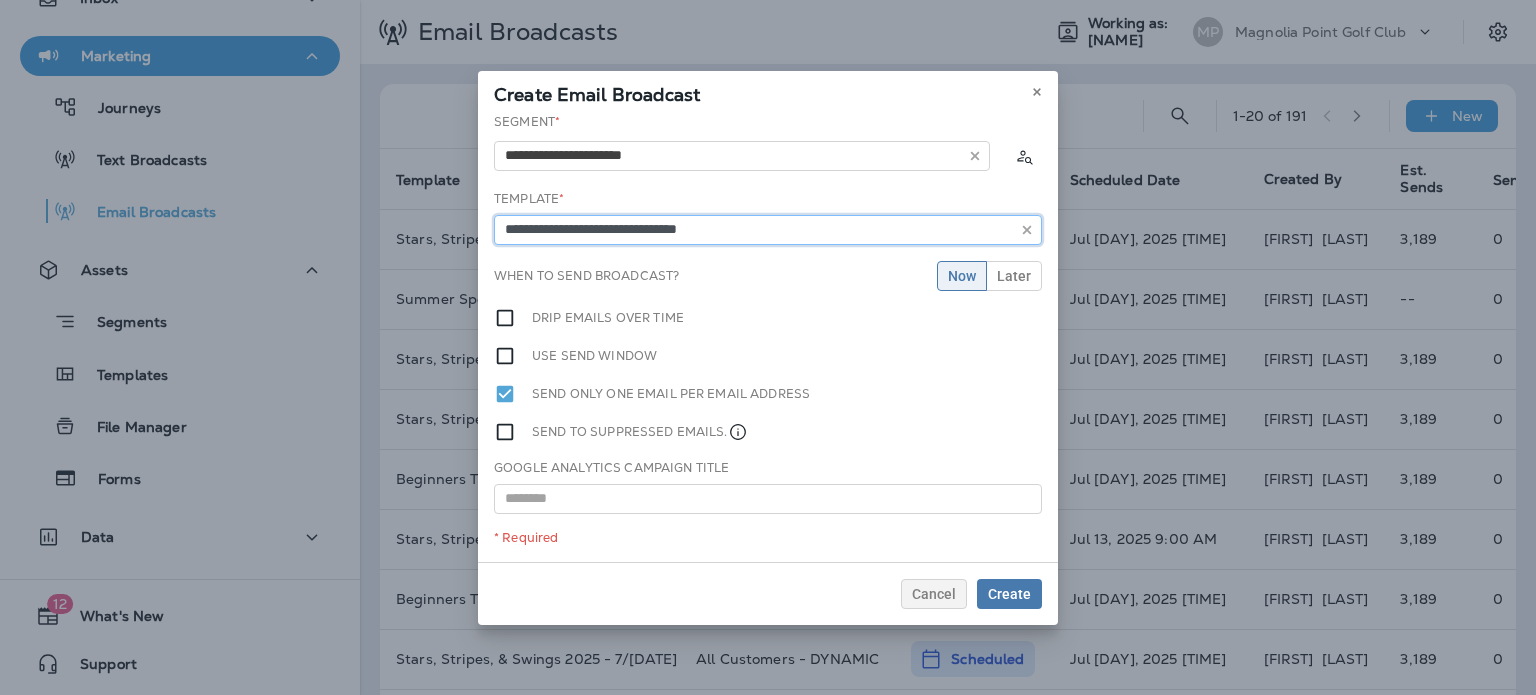 click on "**********" at bounding box center (742, 156) 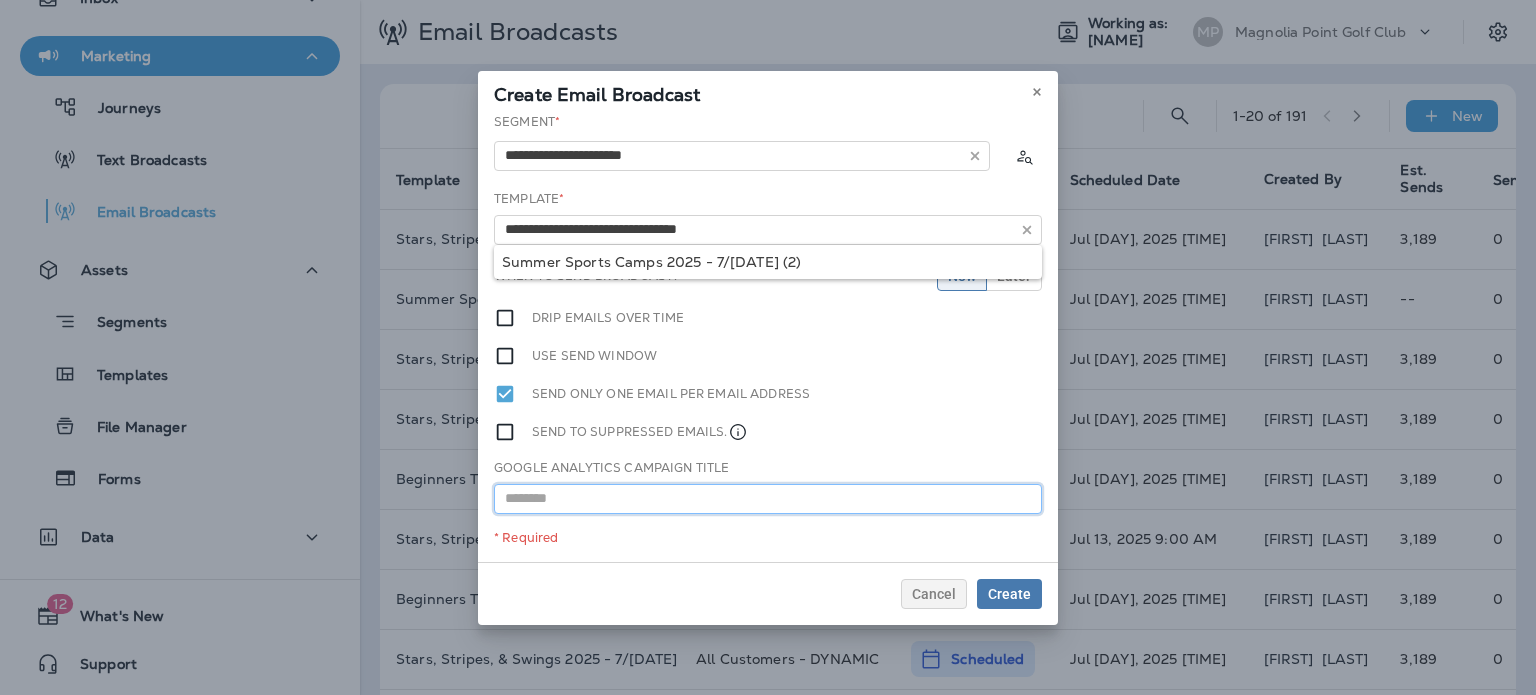 click at bounding box center [768, 499] 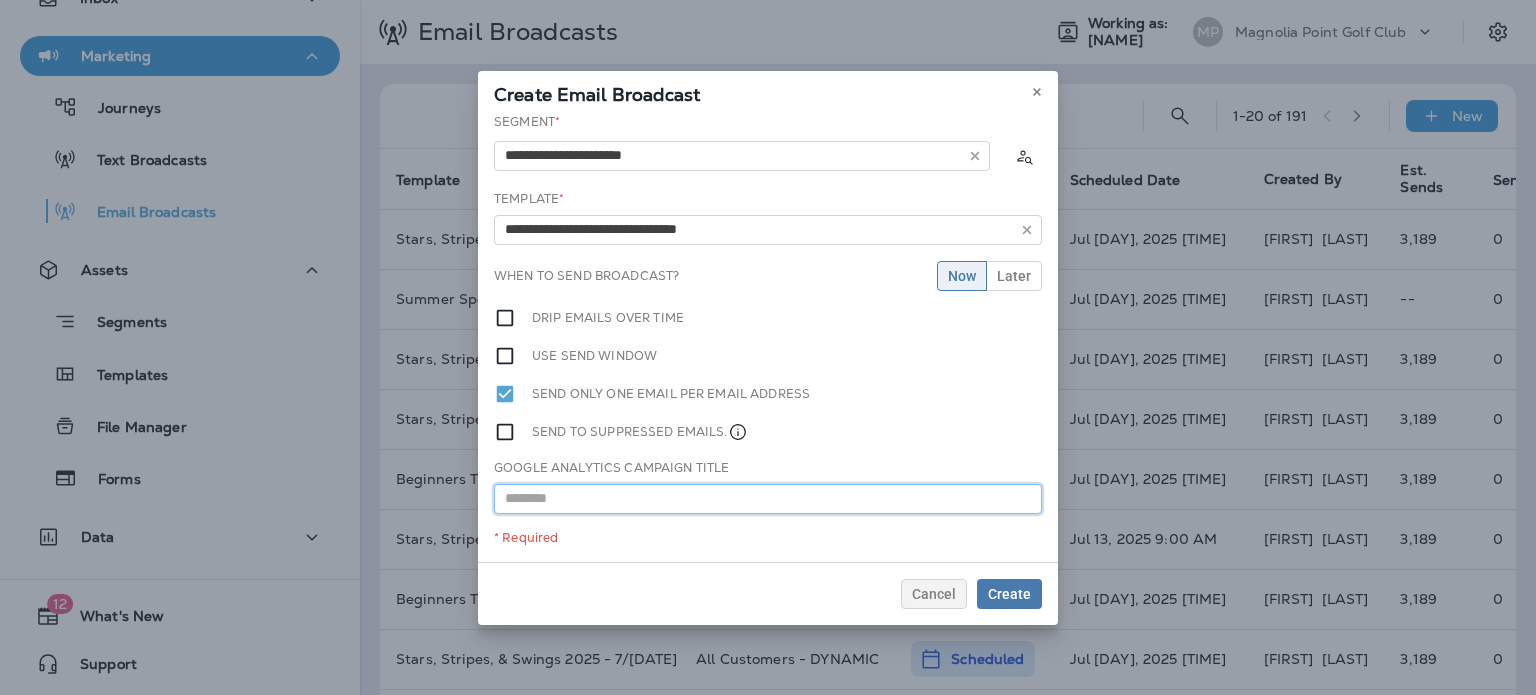 paste on "**********" 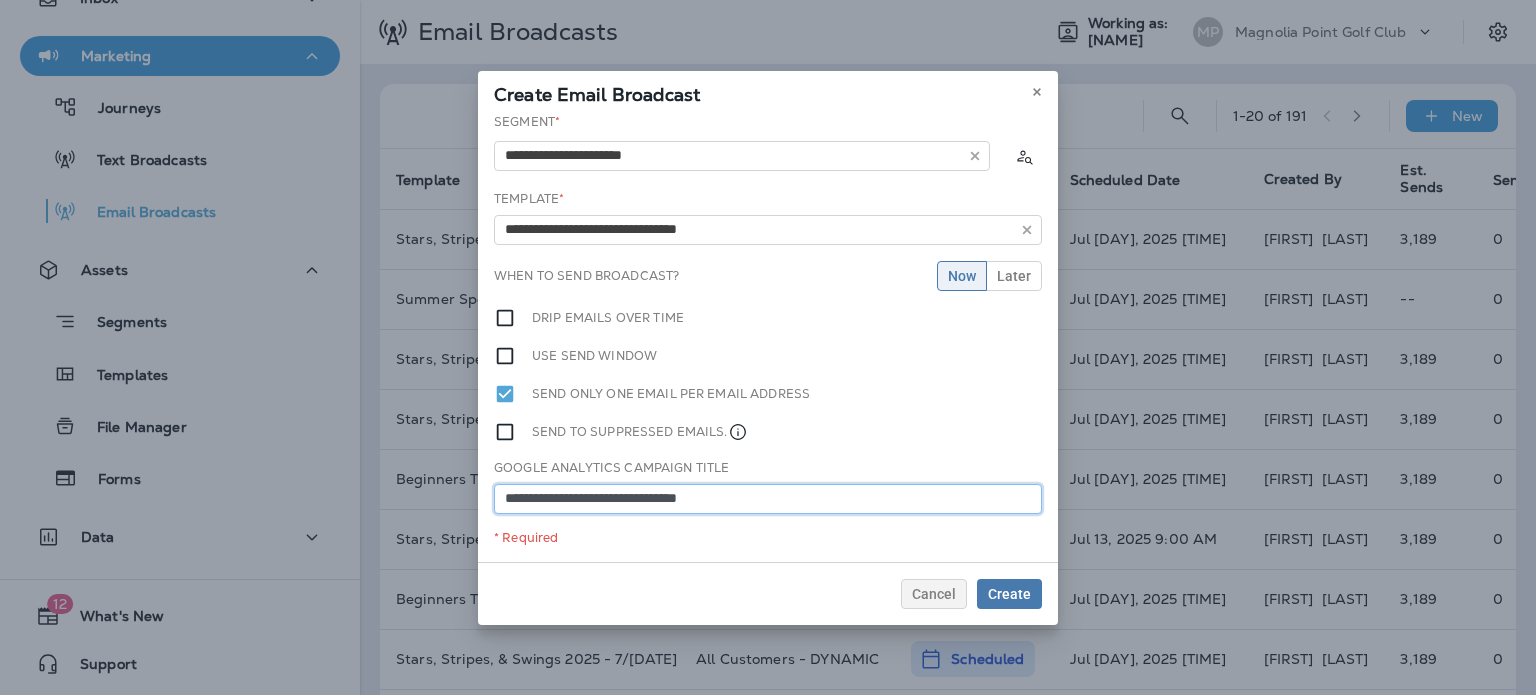 type on "**********" 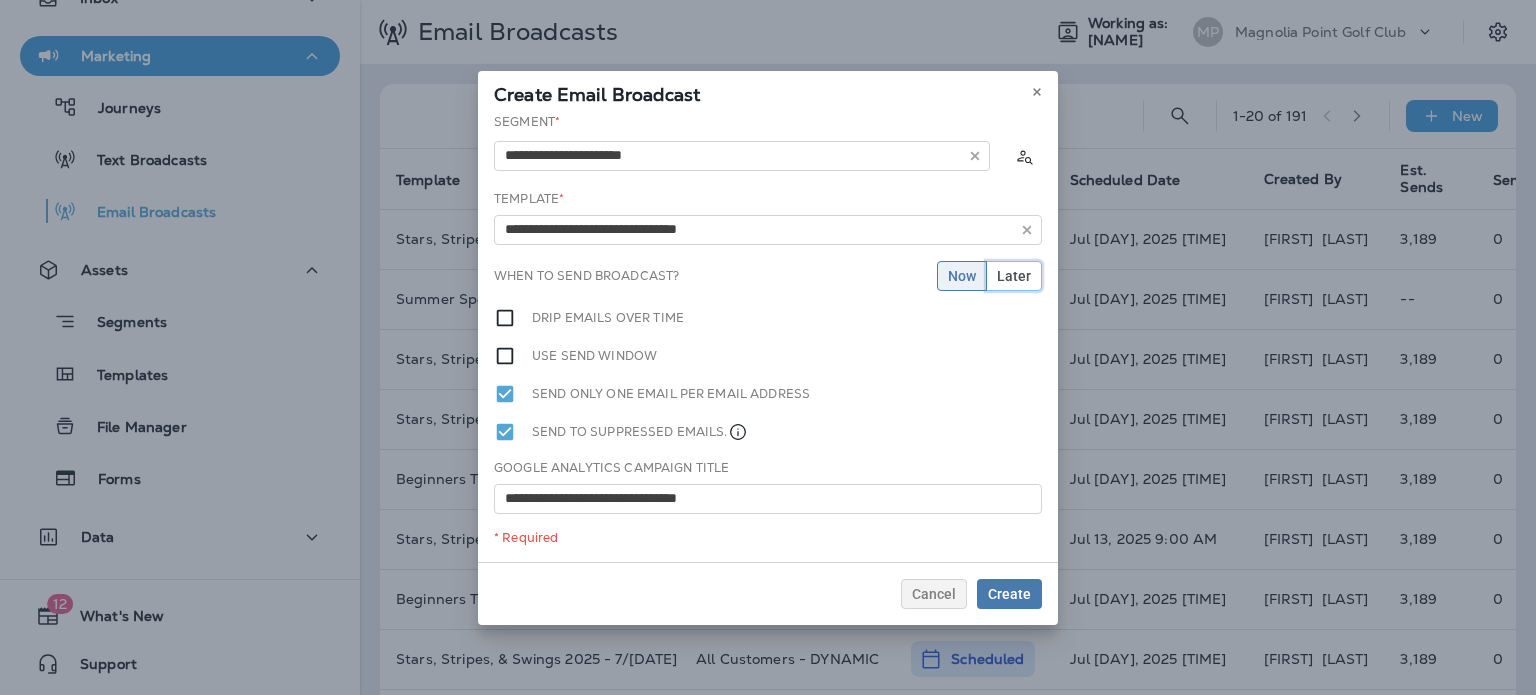 click on "Later" at bounding box center [1014, 276] 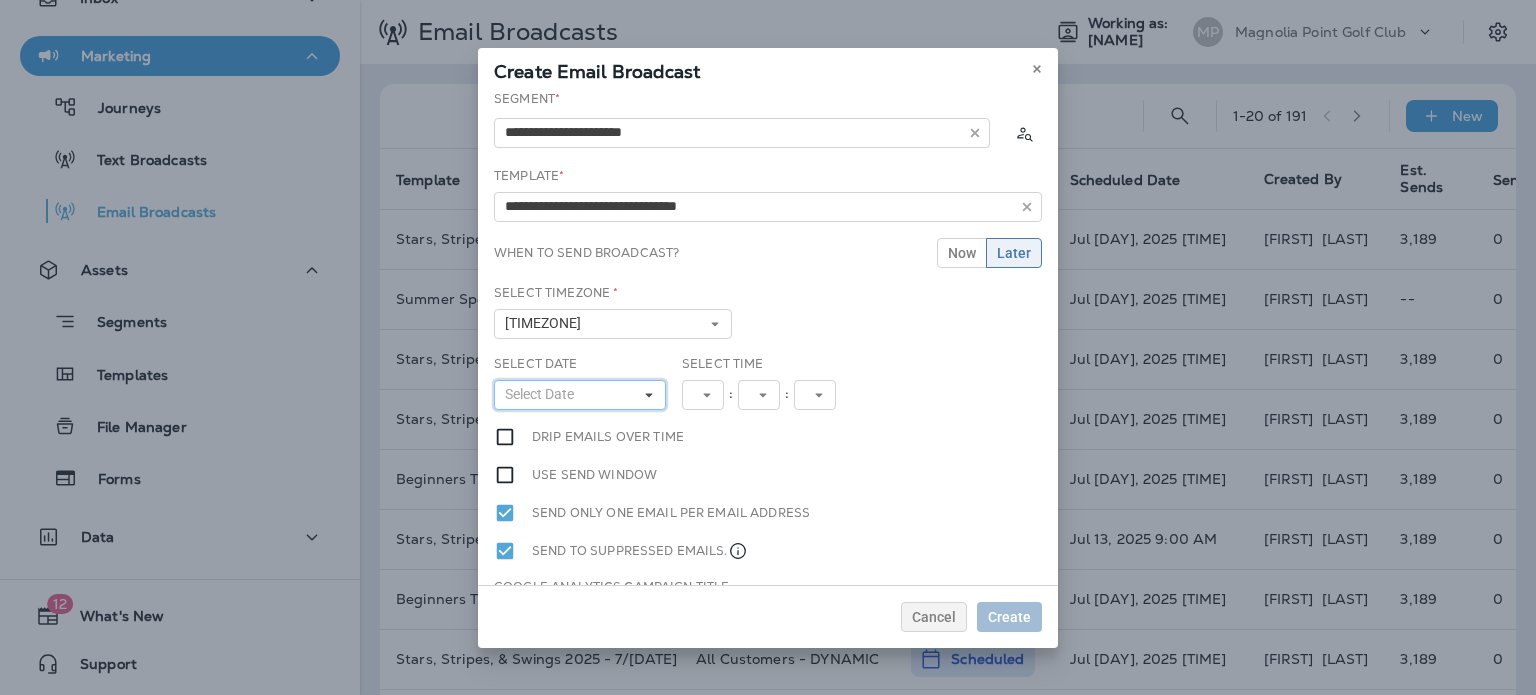 click on "Select Date" at bounding box center [543, 394] 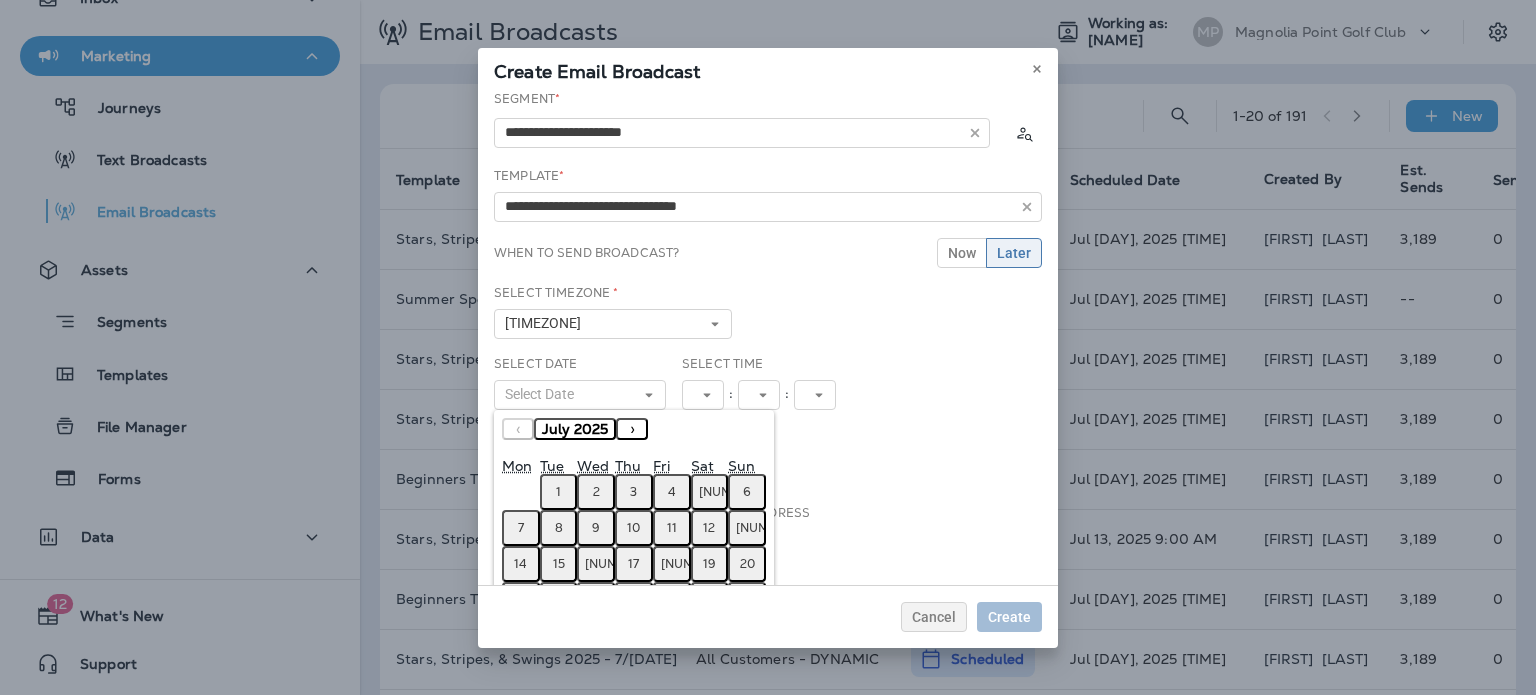 click on "6" at bounding box center (747, 492) 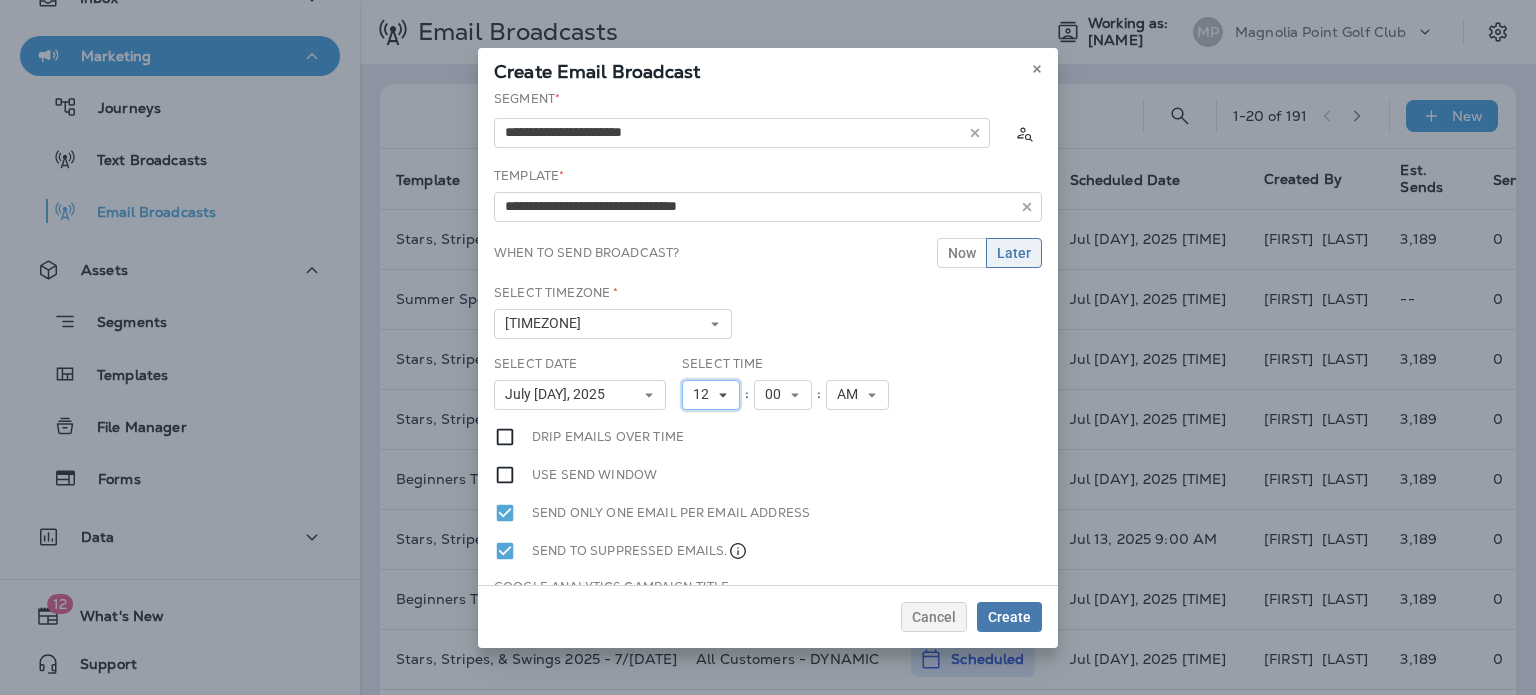 click on "12" at bounding box center (705, 394) 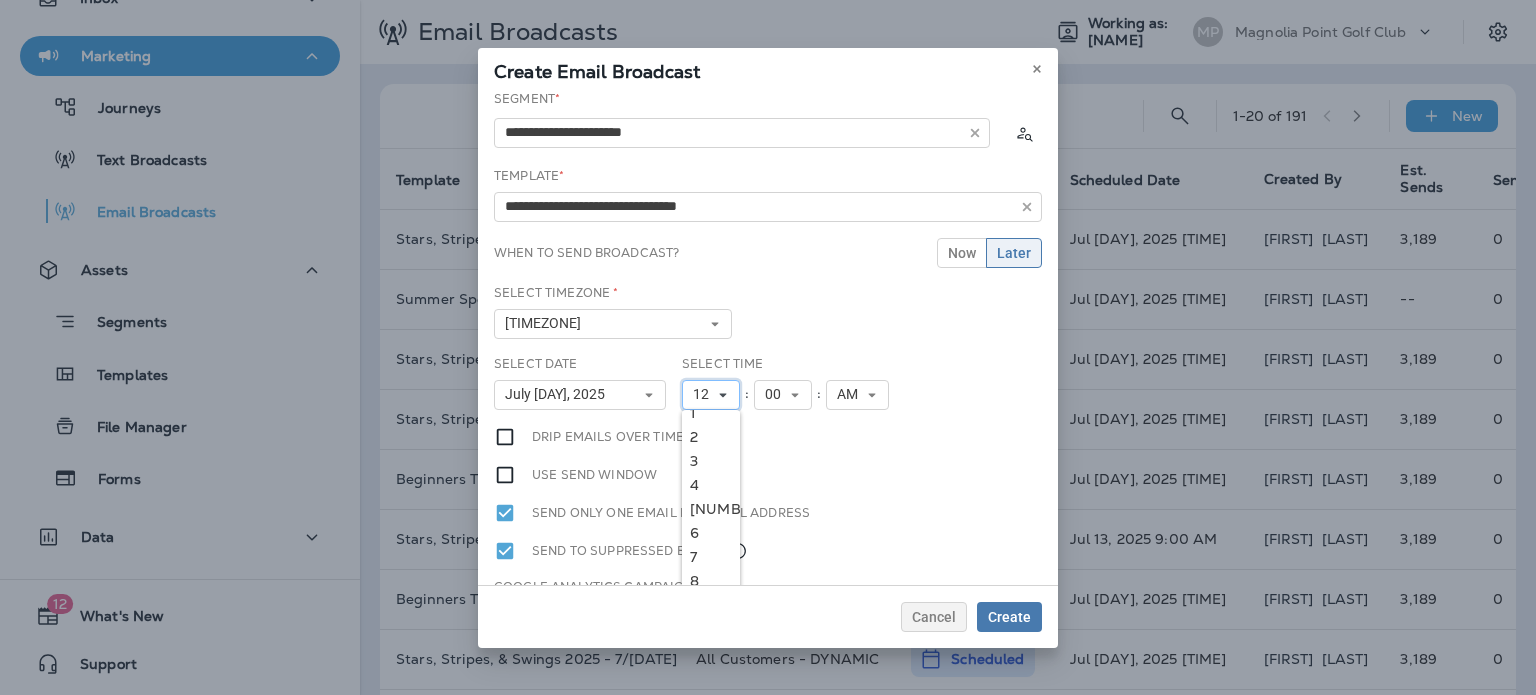 scroll, scrollTop: 18, scrollLeft: 0, axis: vertical 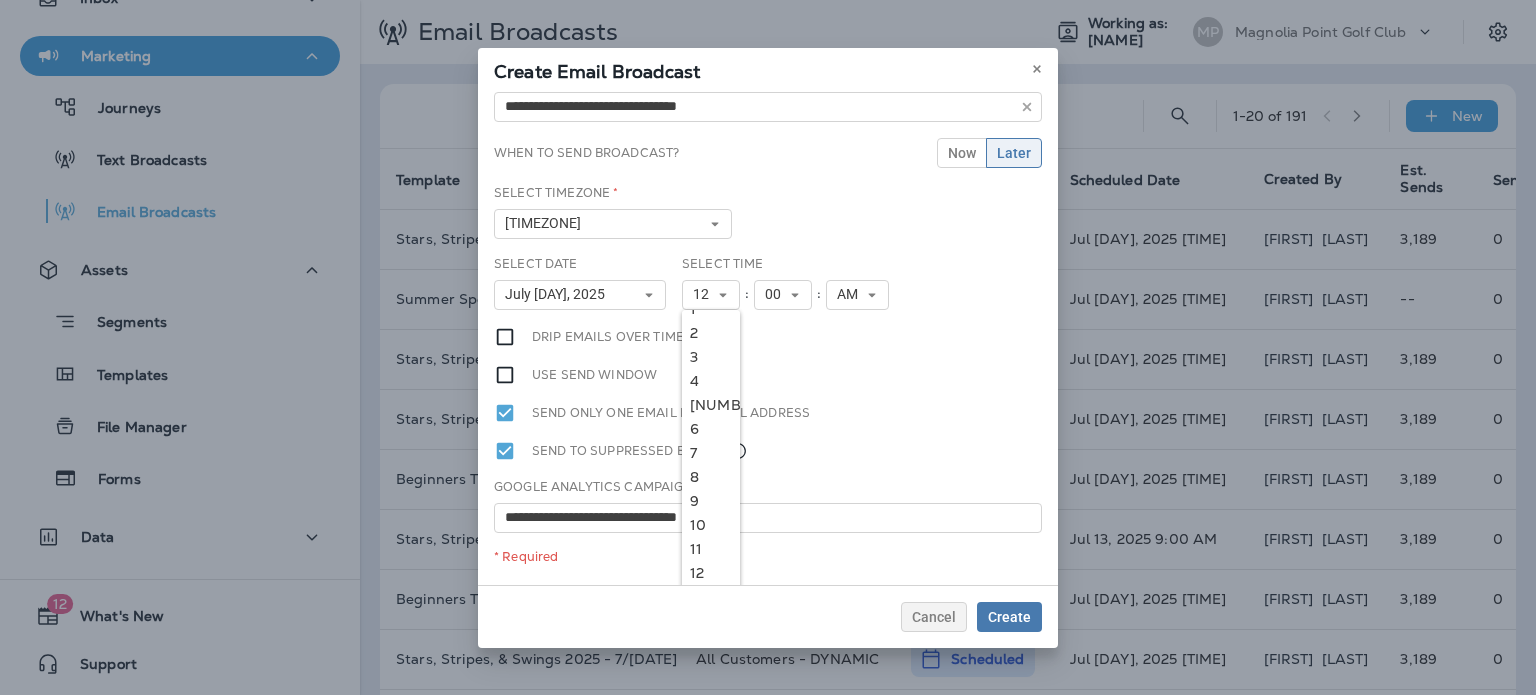 click on "9" at bounding box center [711, 309] 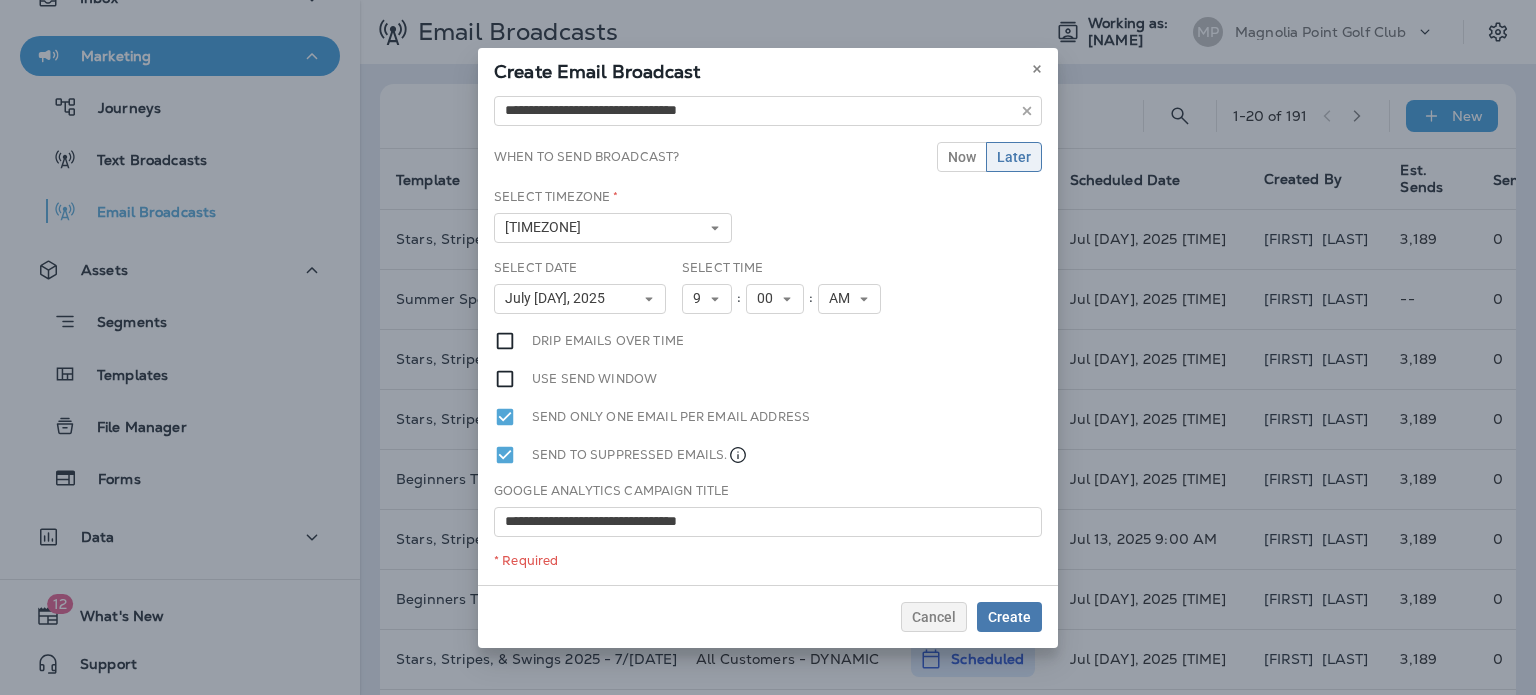 scroll, scrollTop: 95, scrollLeft: 0, axis: vertical 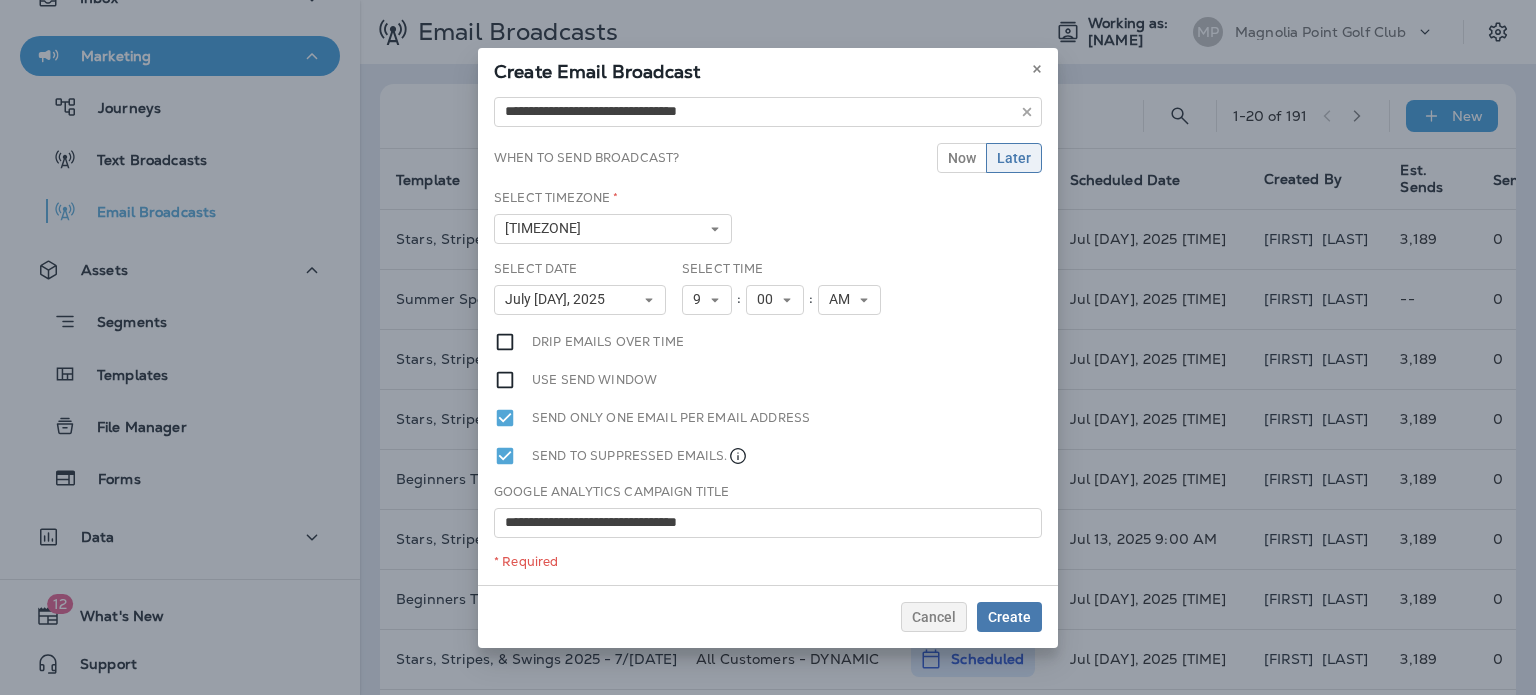 click on "Use send window" at bounding box center [631, 342] 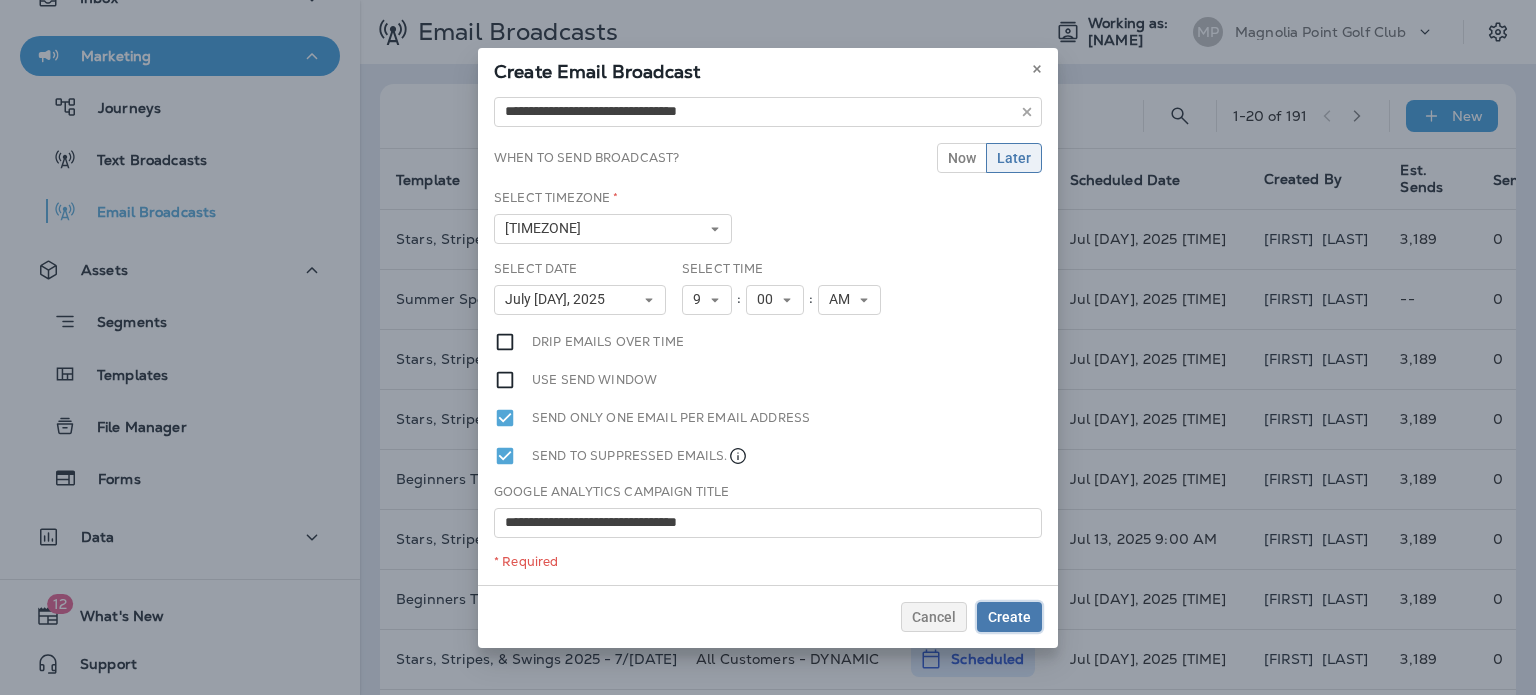 click on "Create" at bounding box center [1009, 617] 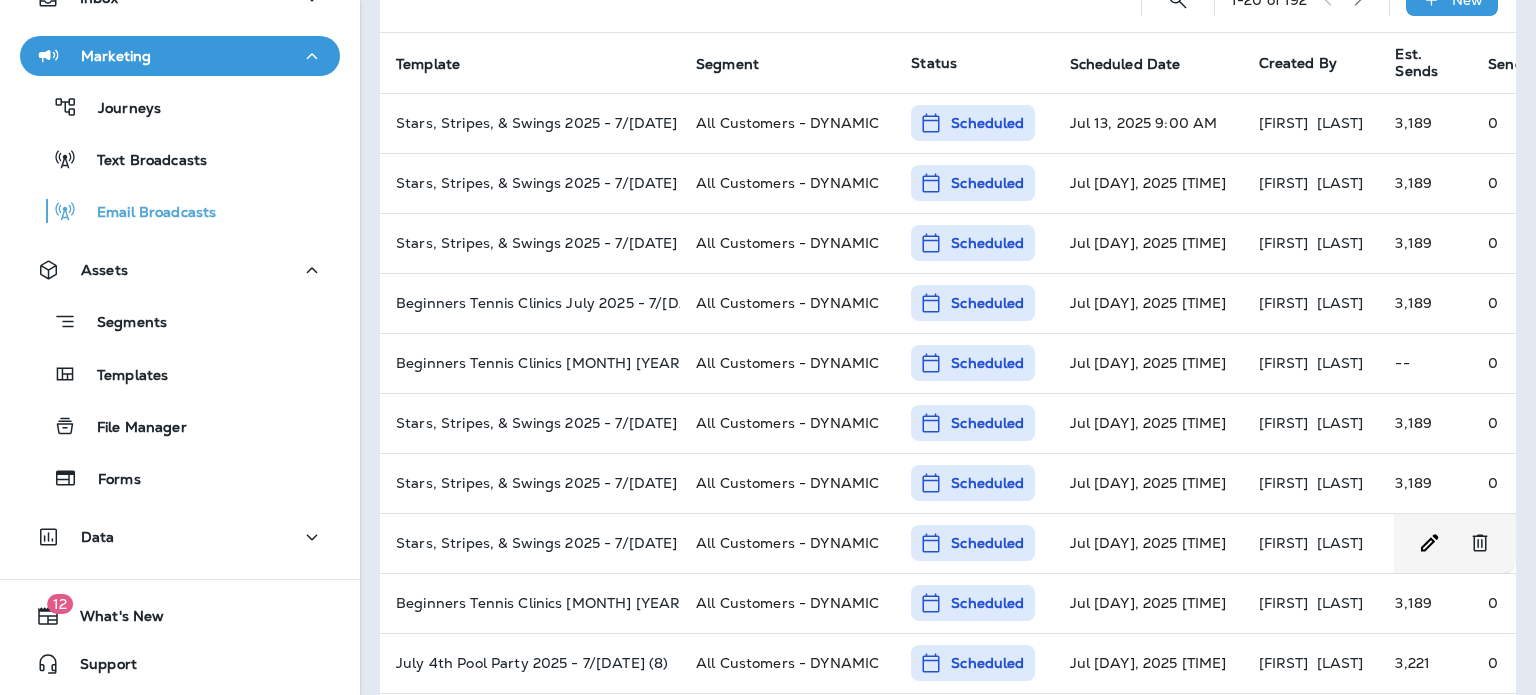 scroll, scrollTop: 0, scrollLeft: 0, axis: both 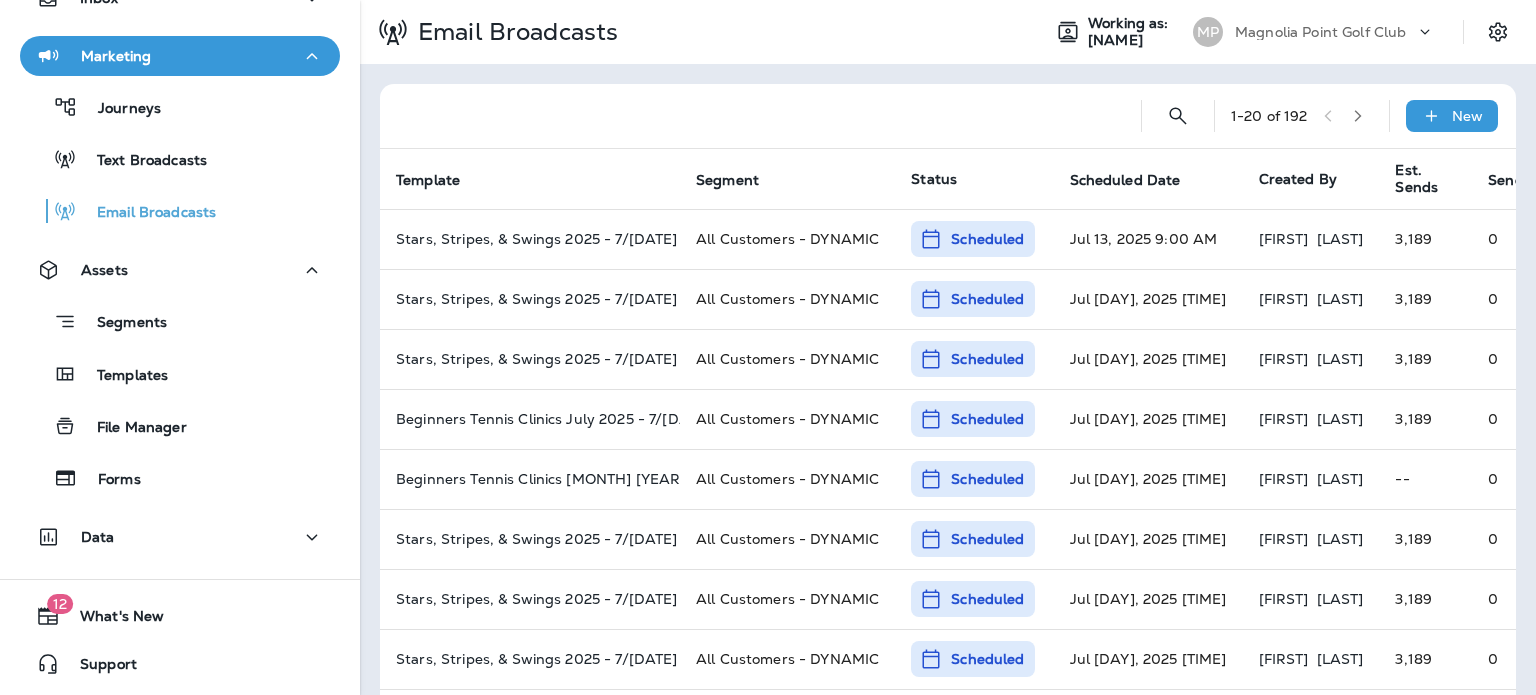 click on "New" at bounding box center (1467, 116) 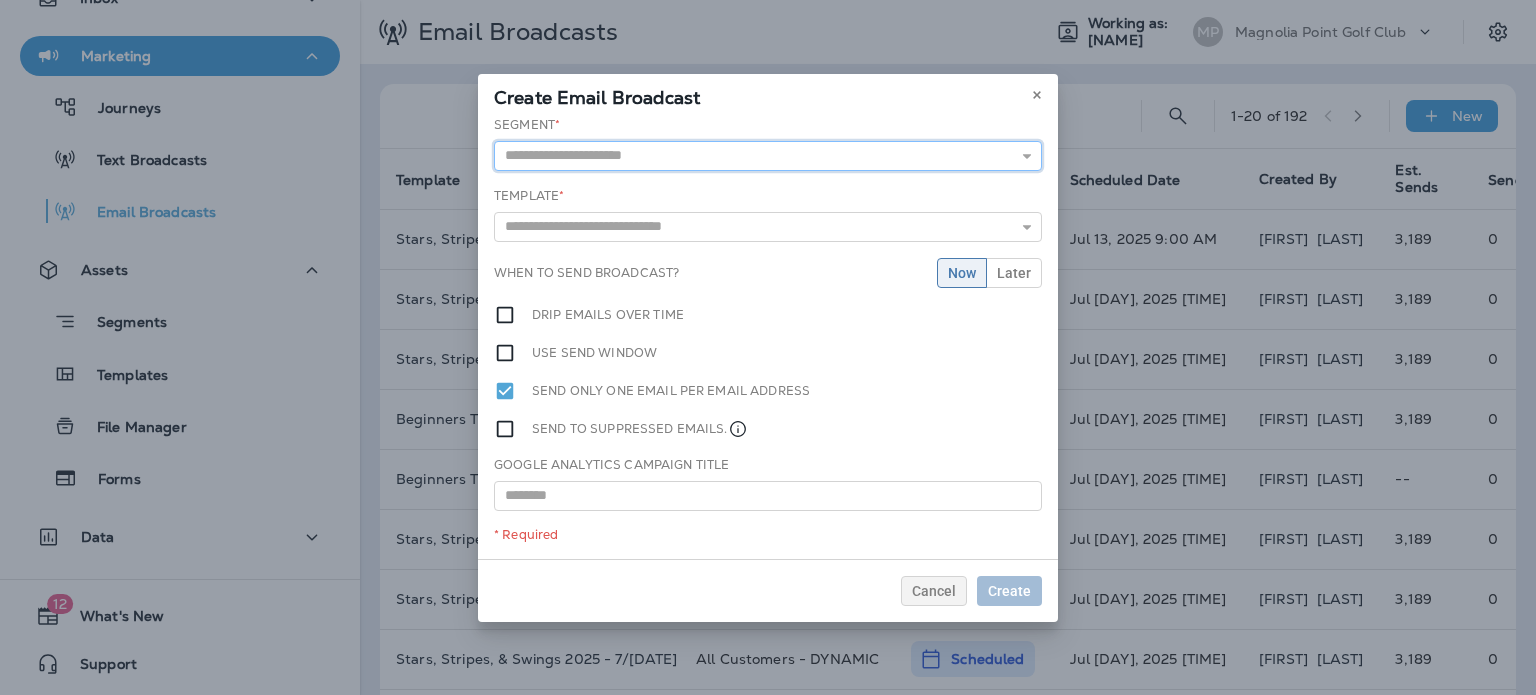 click at bounding box center [768, 156] 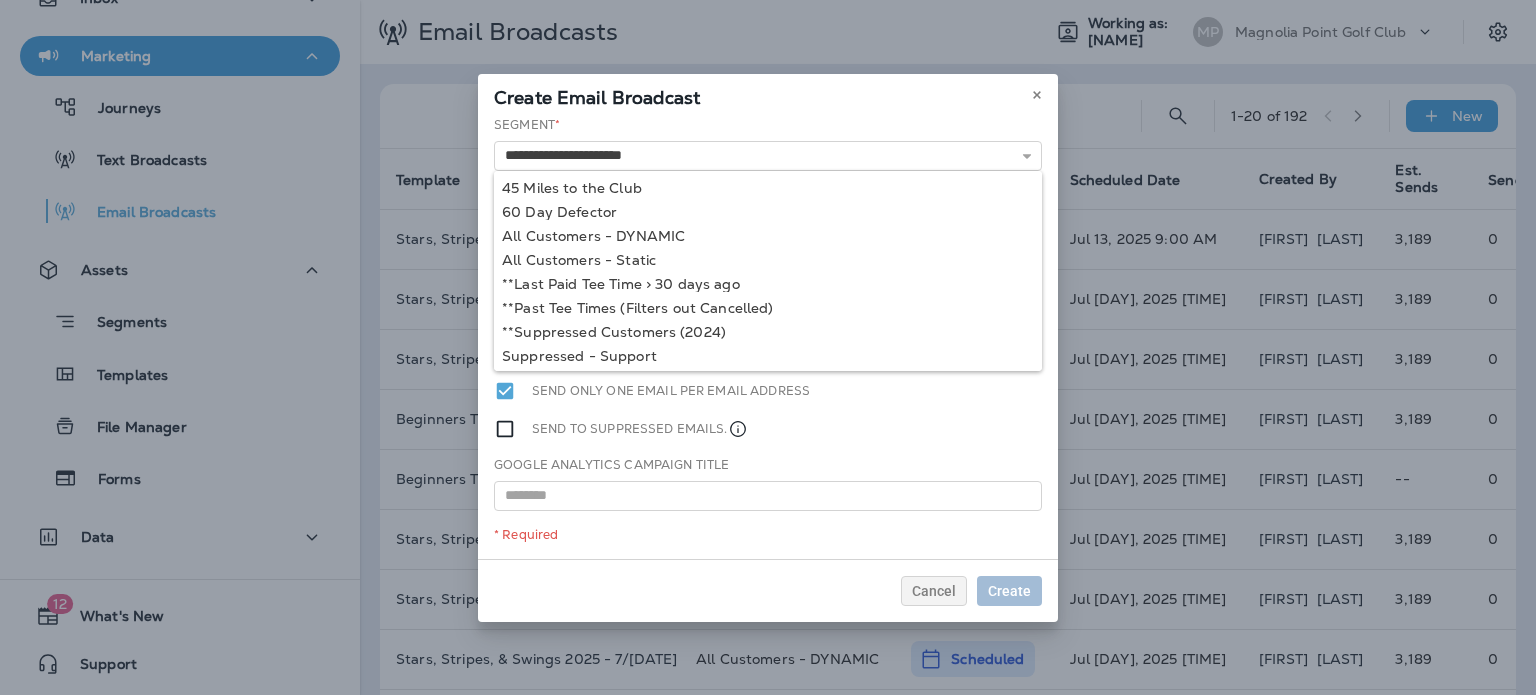 click on "**********" at bounding box center [768, 337] 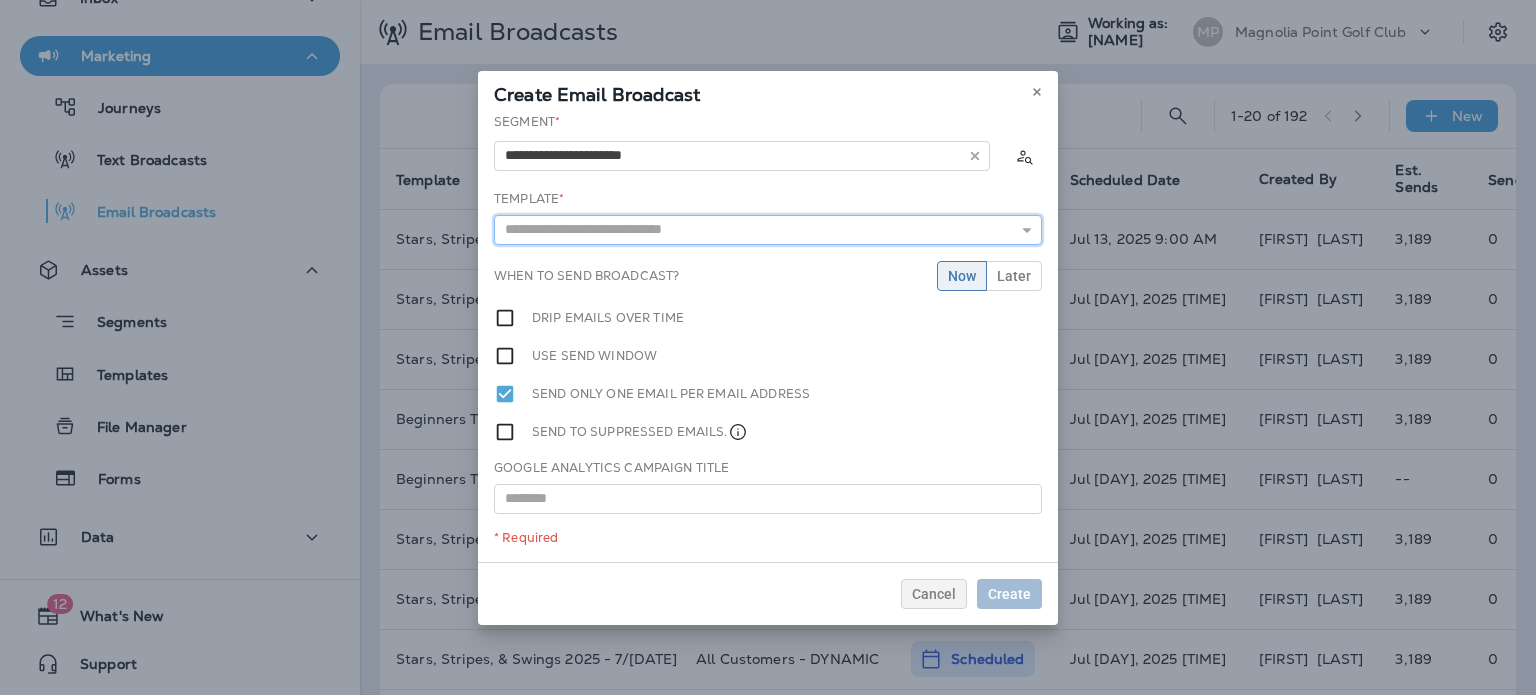 click at bounding box center [768, 230] 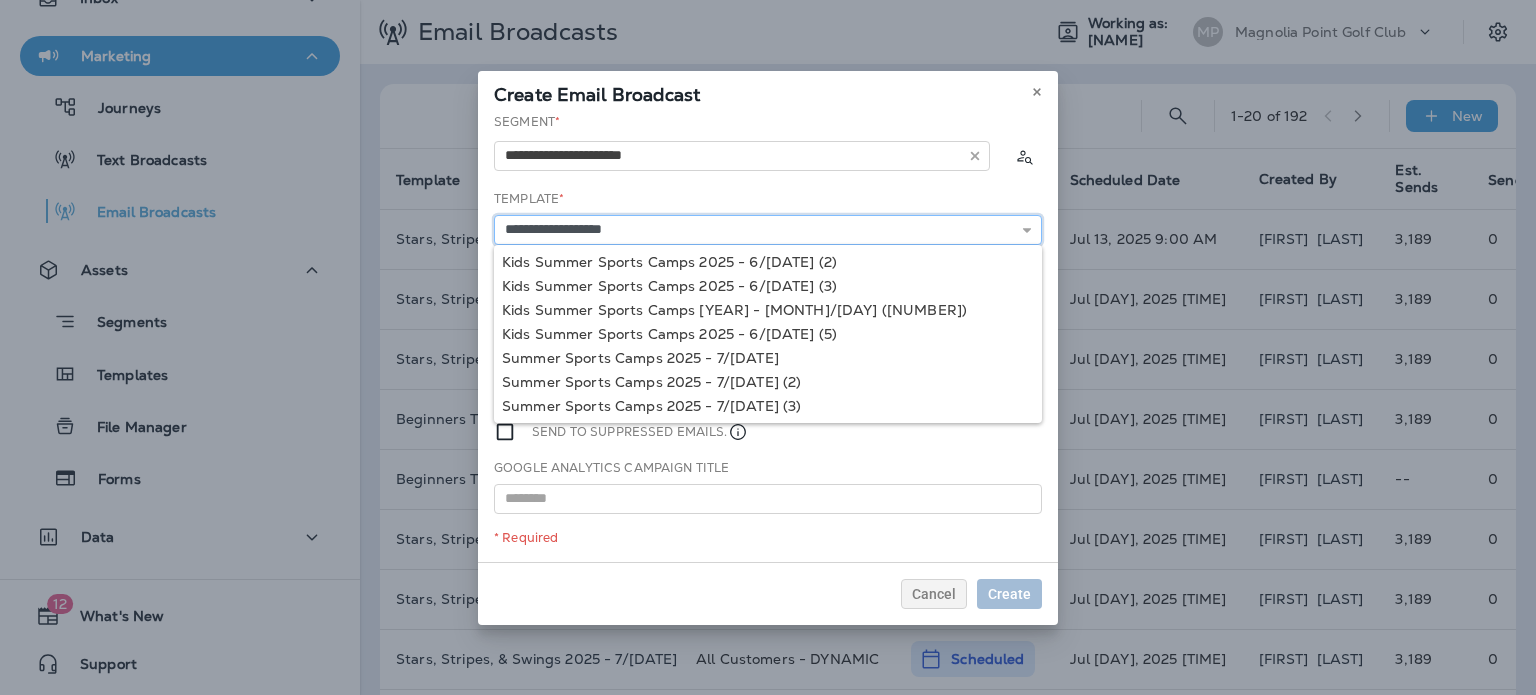 type on "**********" 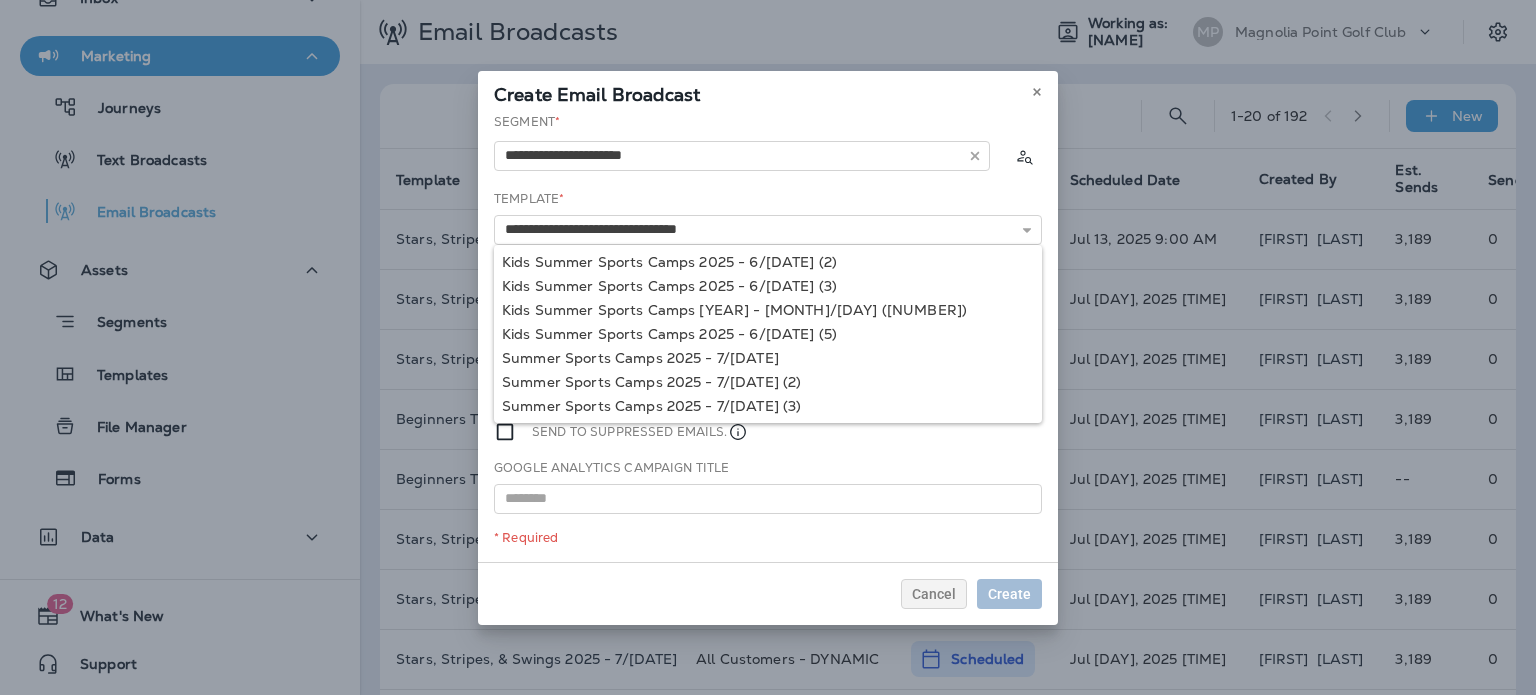 click on "**********" at bounding box center [768, 337] 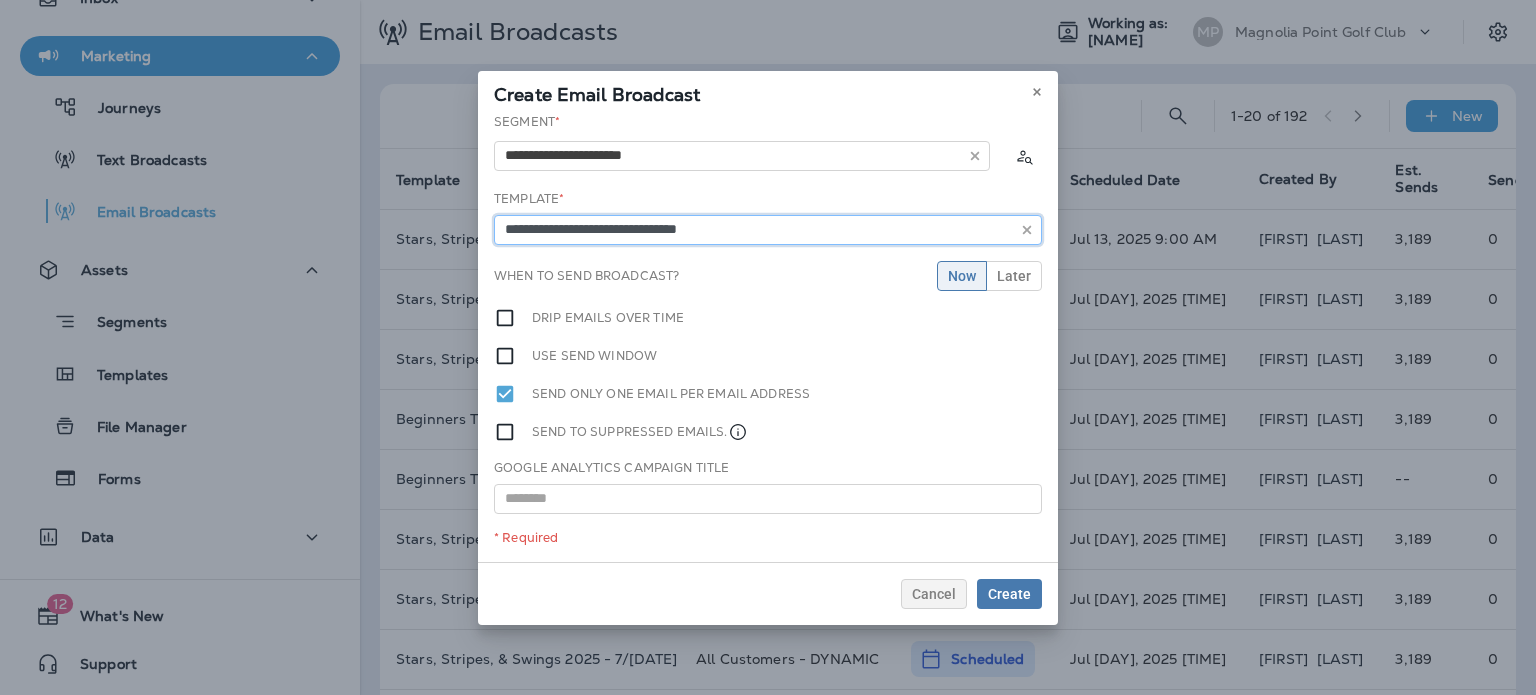 click on "**********" at bounding box center [742, 156] 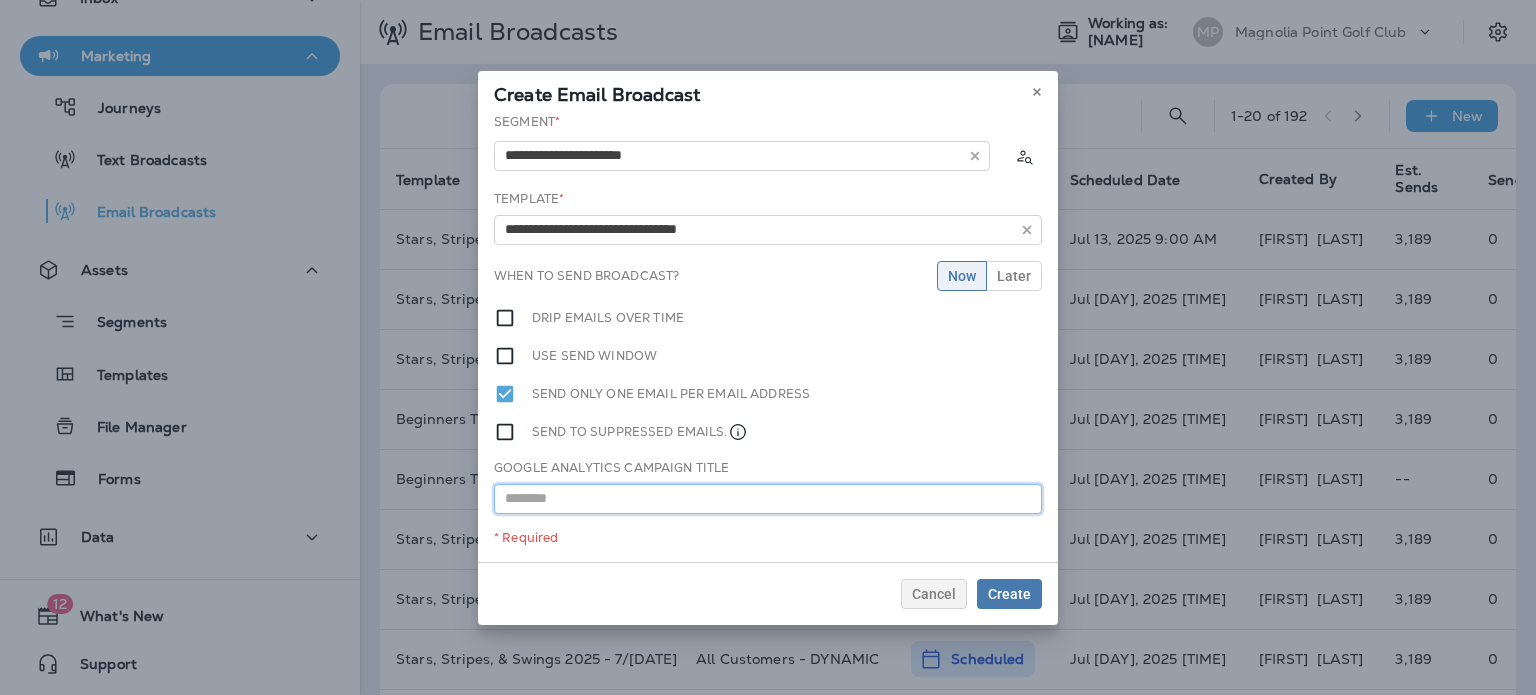 drag, startPoint x: 642, startPoint y: 495, endPoint x: 632, endPoint y: 490, distance: 11.18034 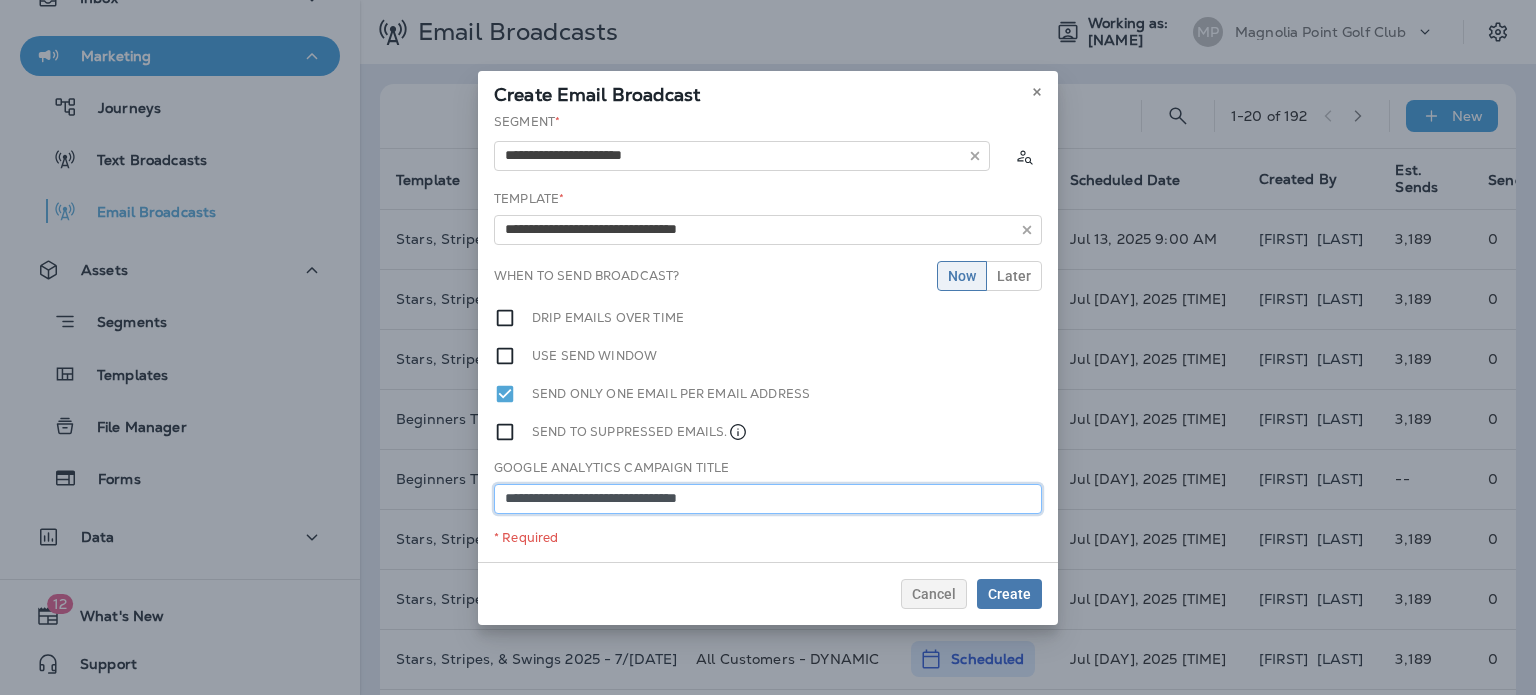 type on "**********" 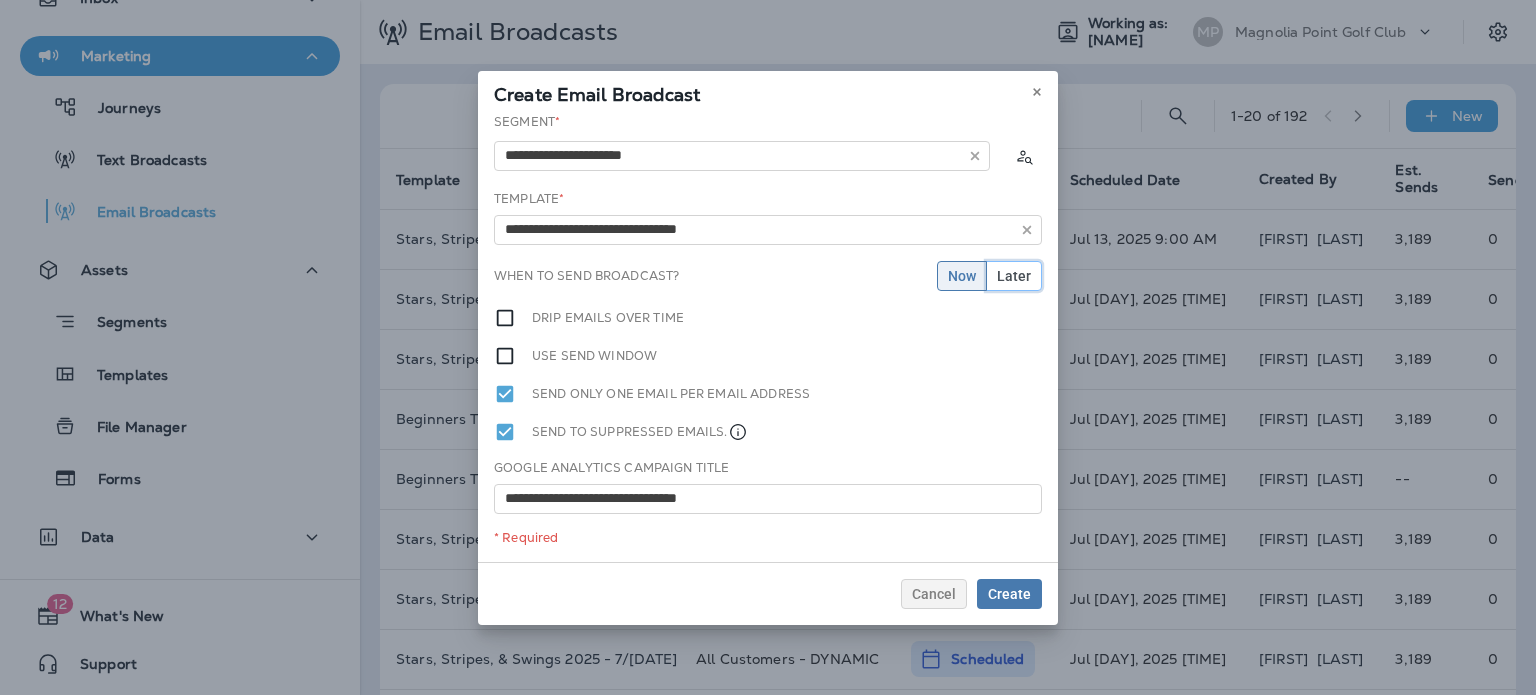 click on "Later" at bounding box center (962, 276) 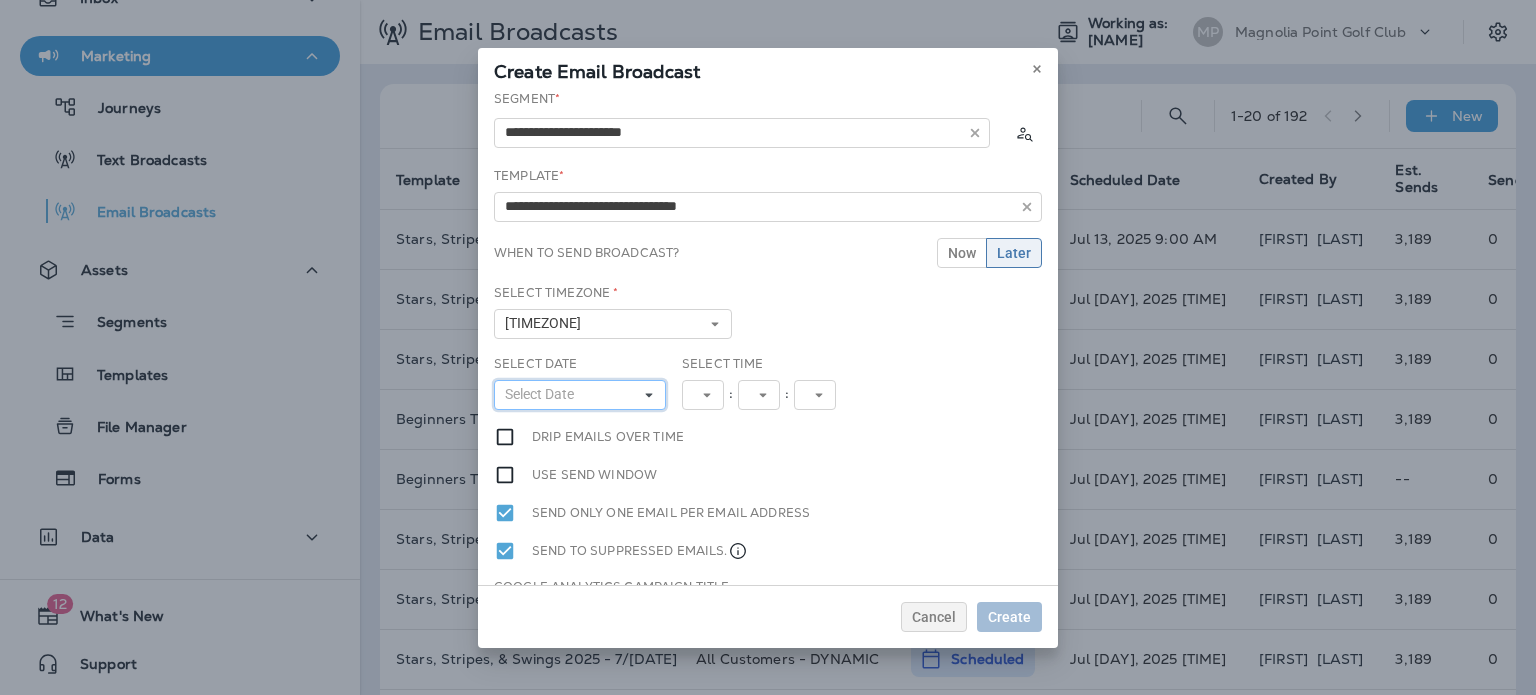 click on "Select Date" at bounding box center (580, 395) 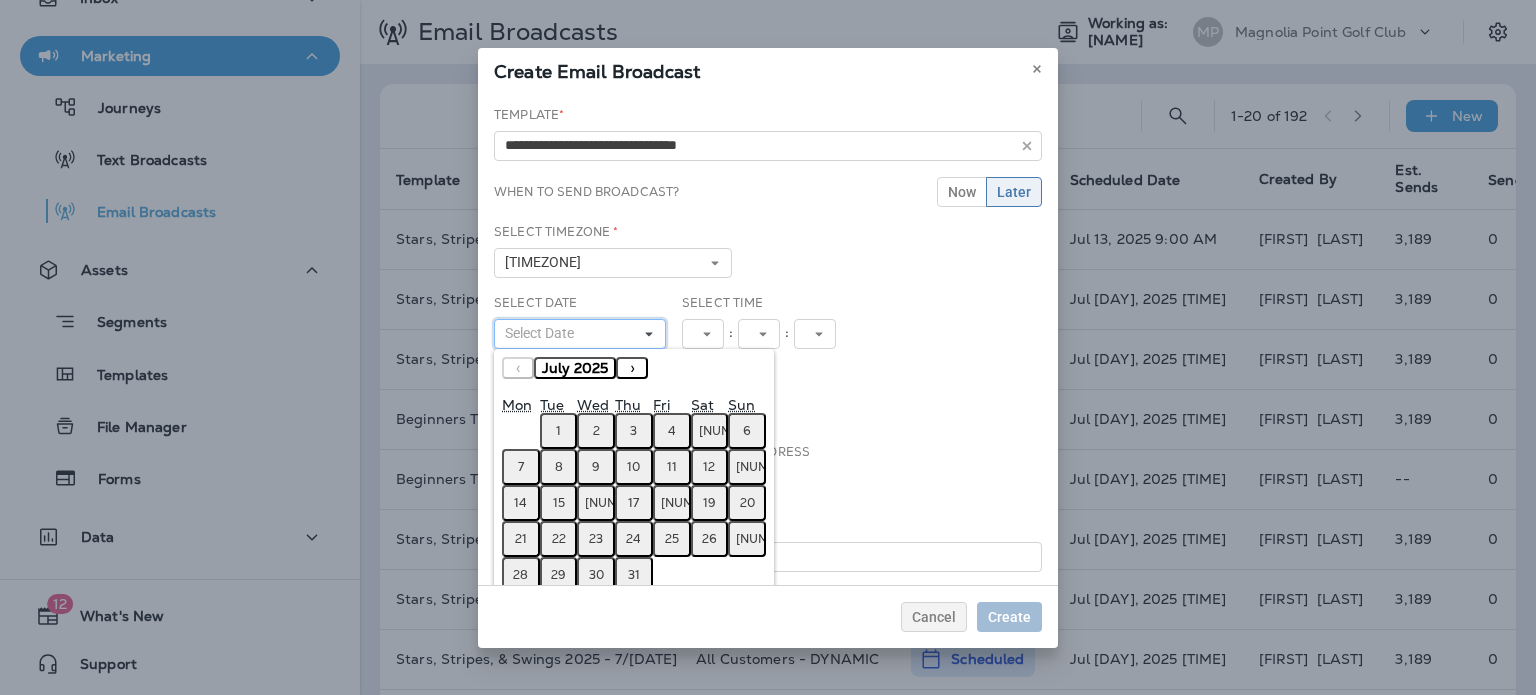 scroll, scrollTop: 95, scrollLeft: 0, axis: vertical 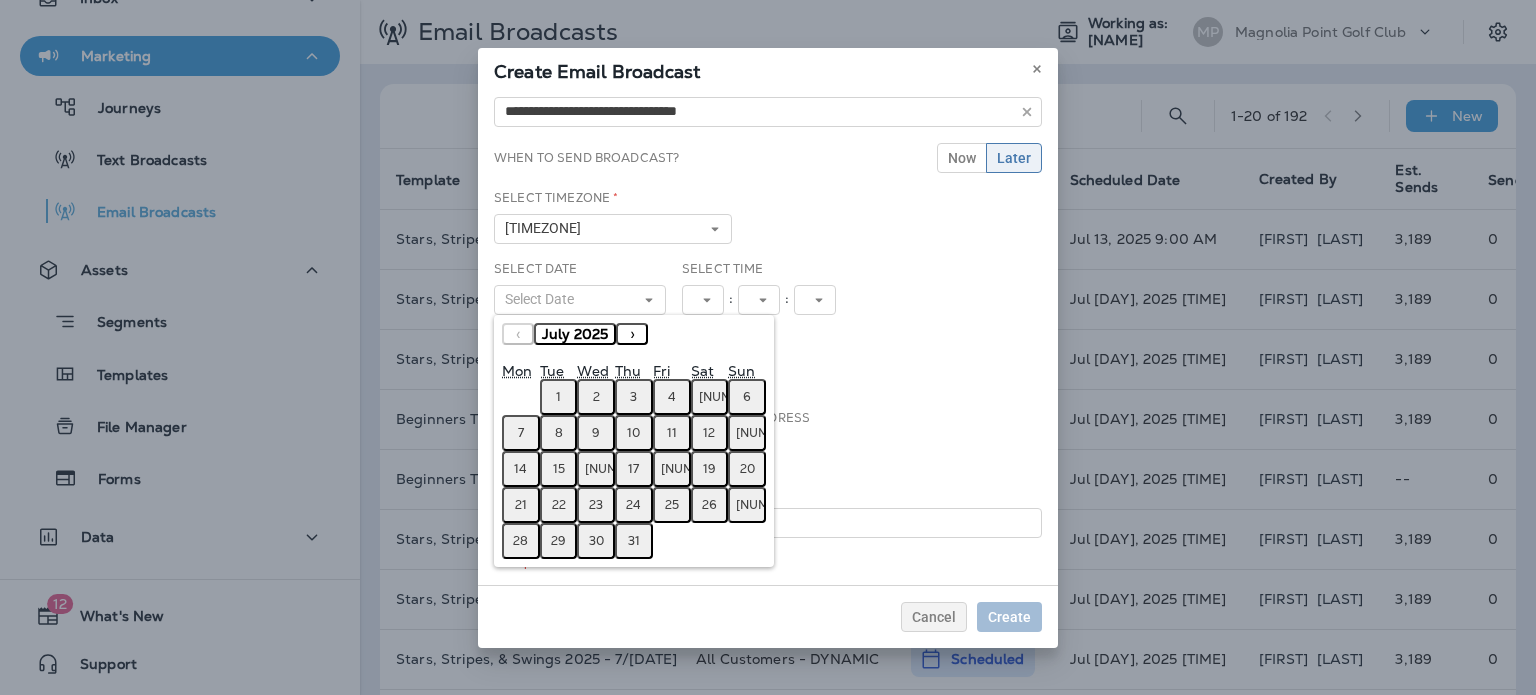 click on "12" at bounding box center [709, 433] 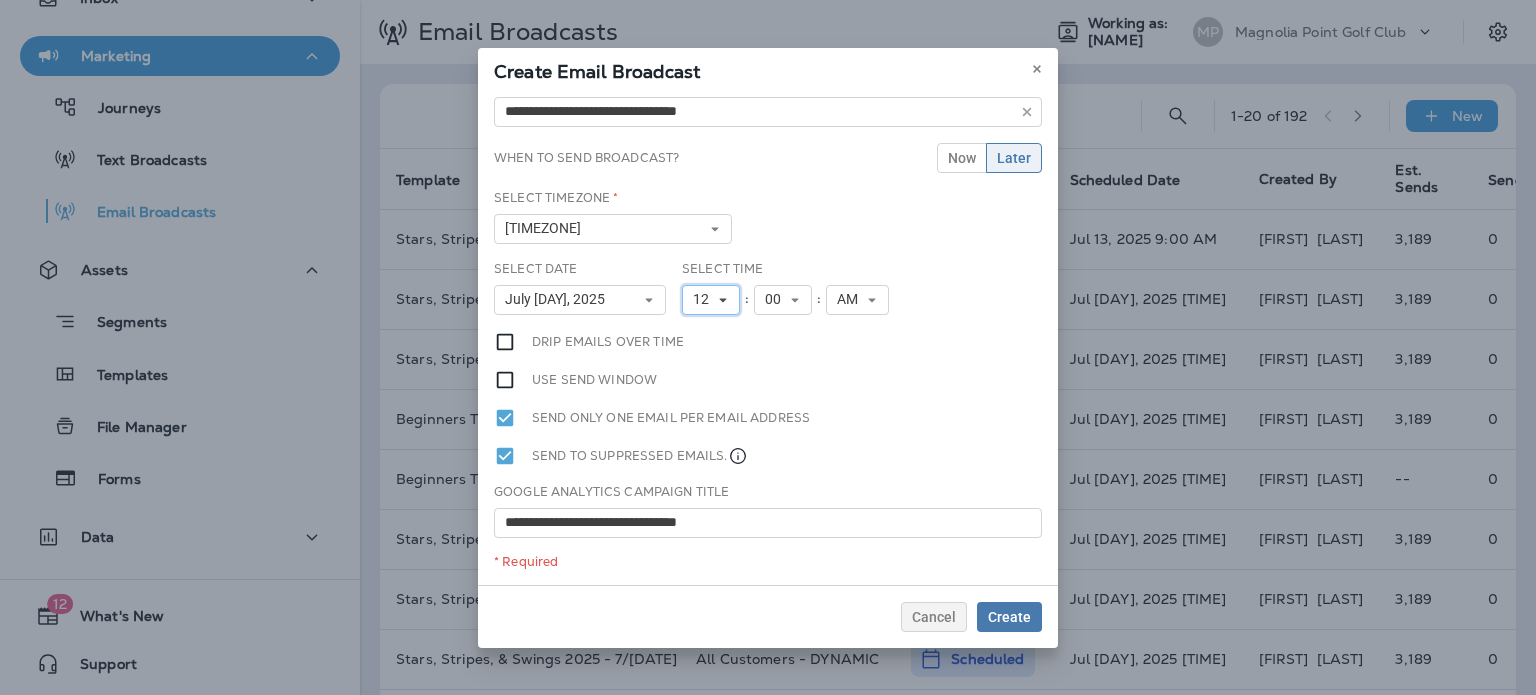click on "12" at bounding box center (705, 299) 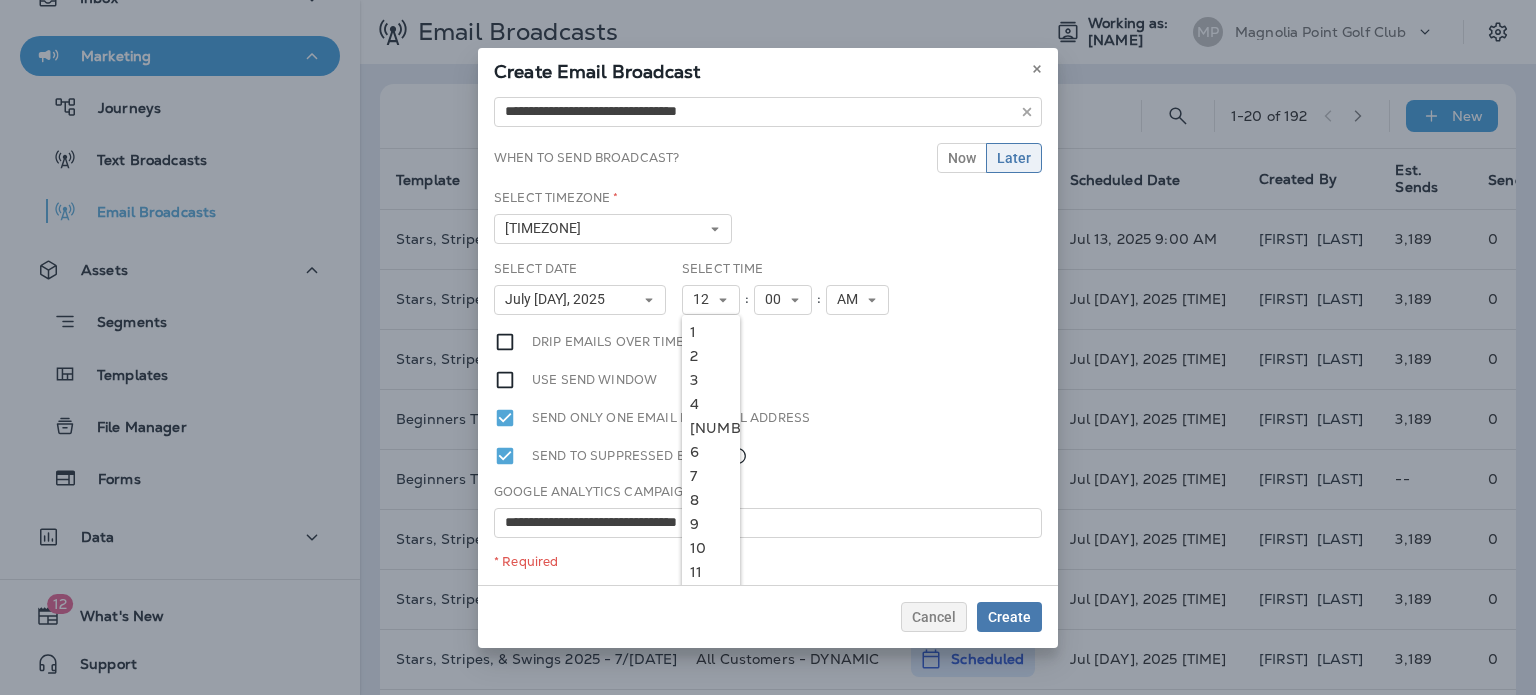 drag, startPoint x: 692, startPoint y: 347, endPoint x: 779, endPoint y: 313, distance: 93.40771 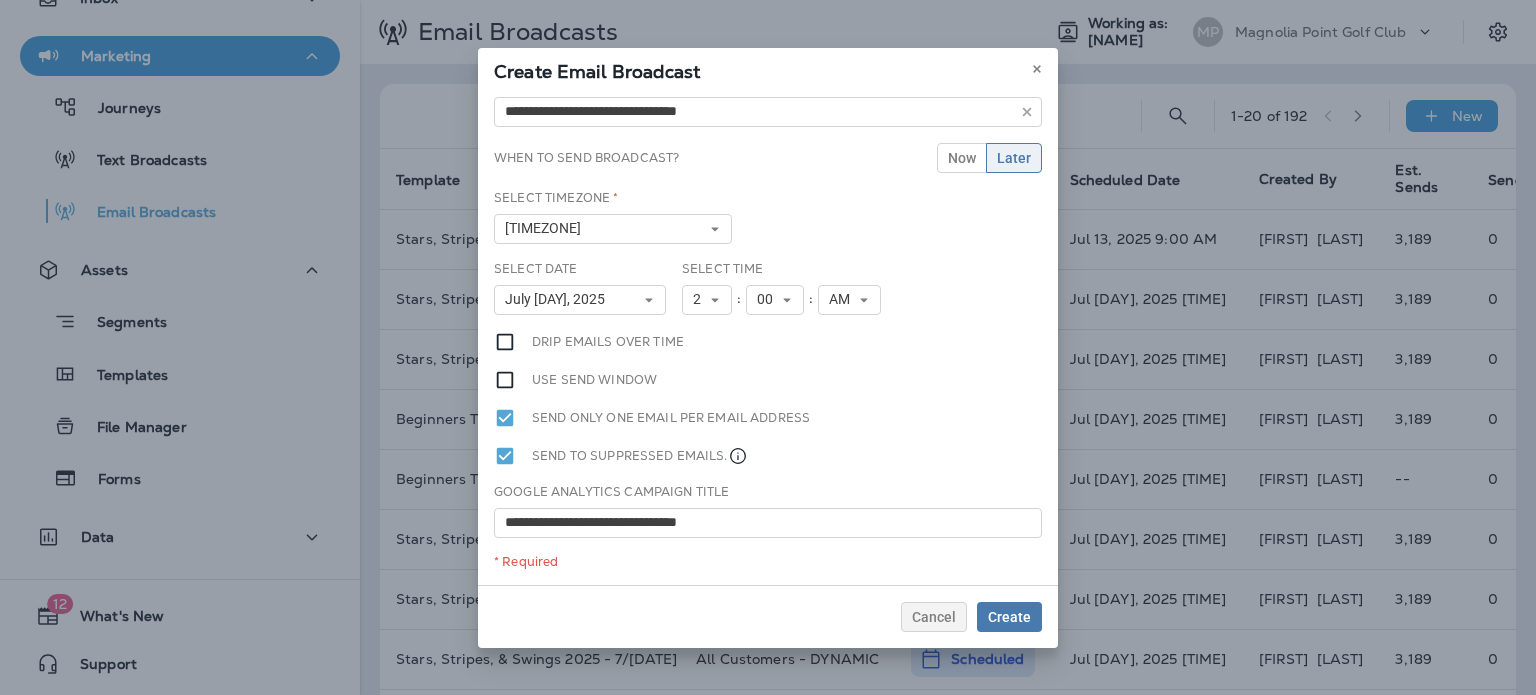 click on ":" at bounding box center [811, 300] 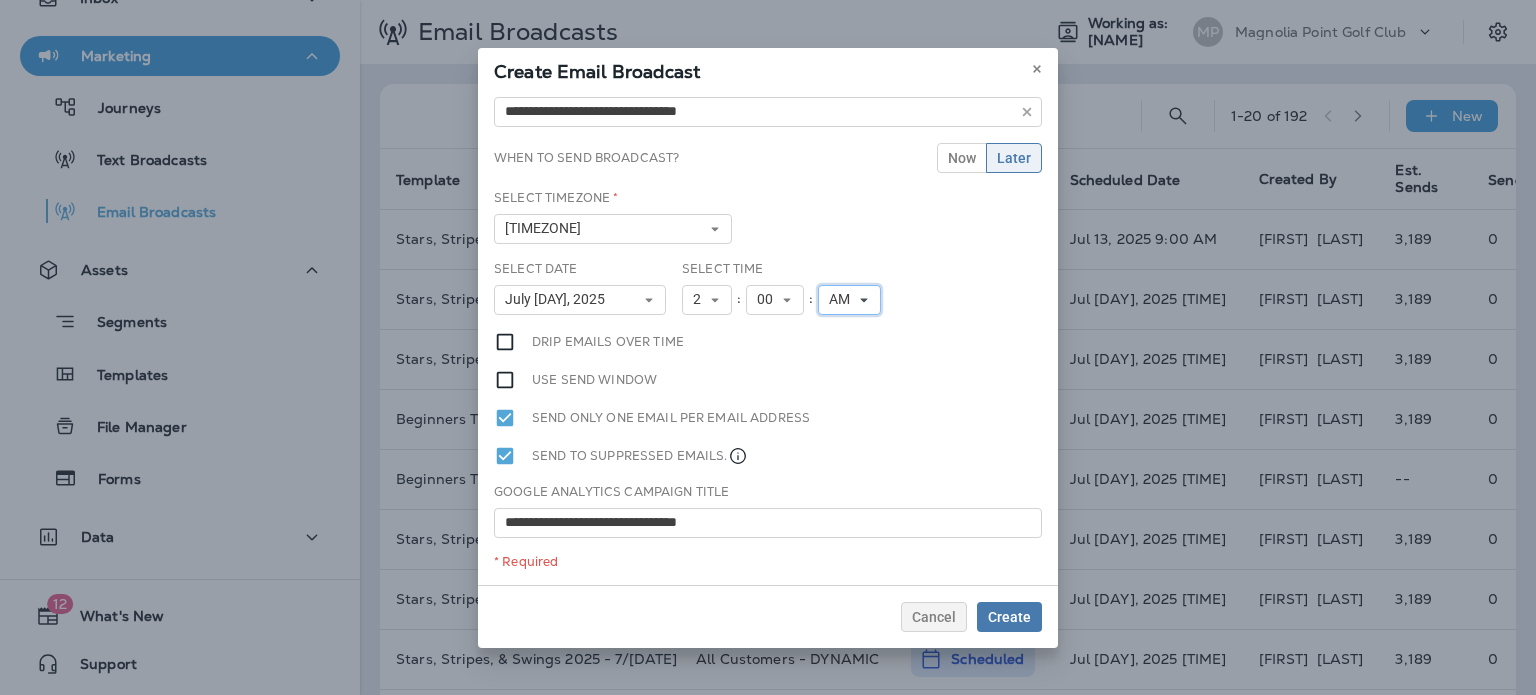 click on "AM" at bounding box center (707, 300) 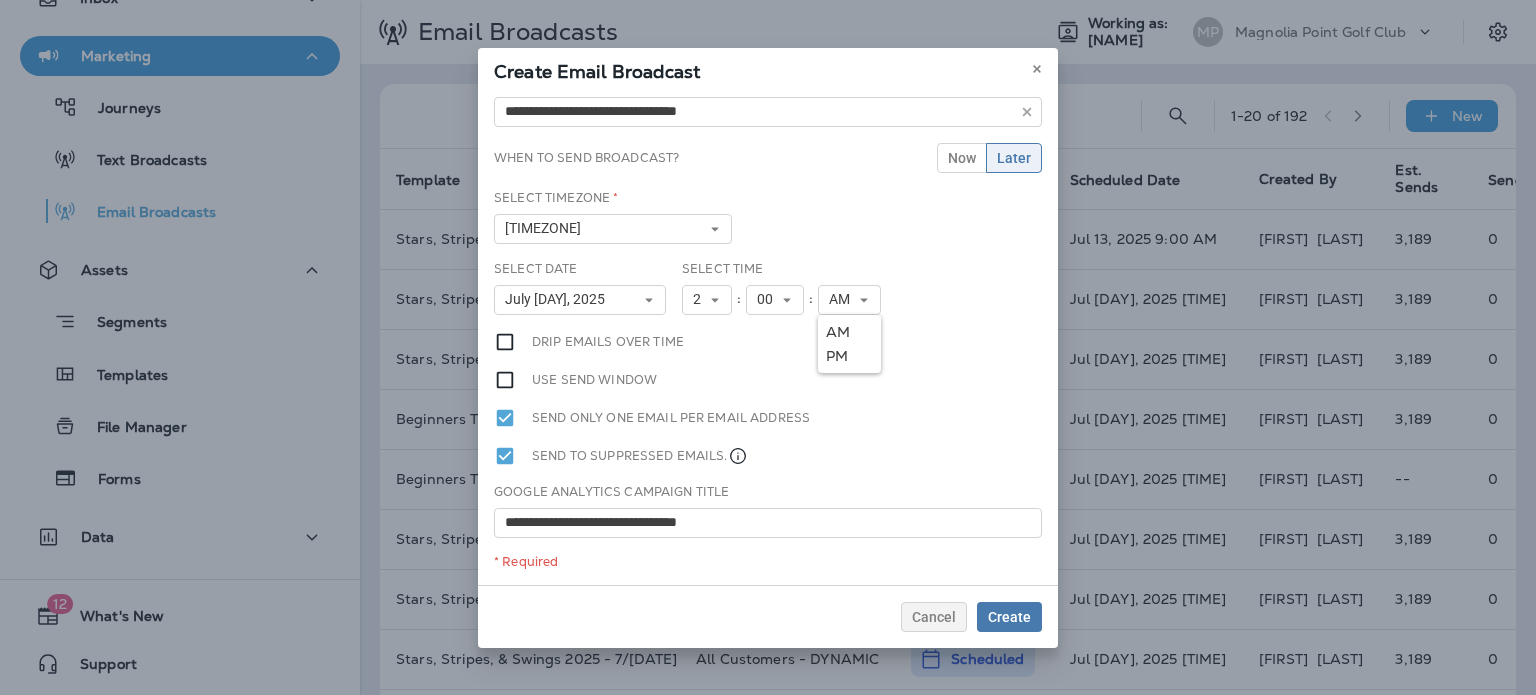click on "PM" at bounding box center (0, 0) 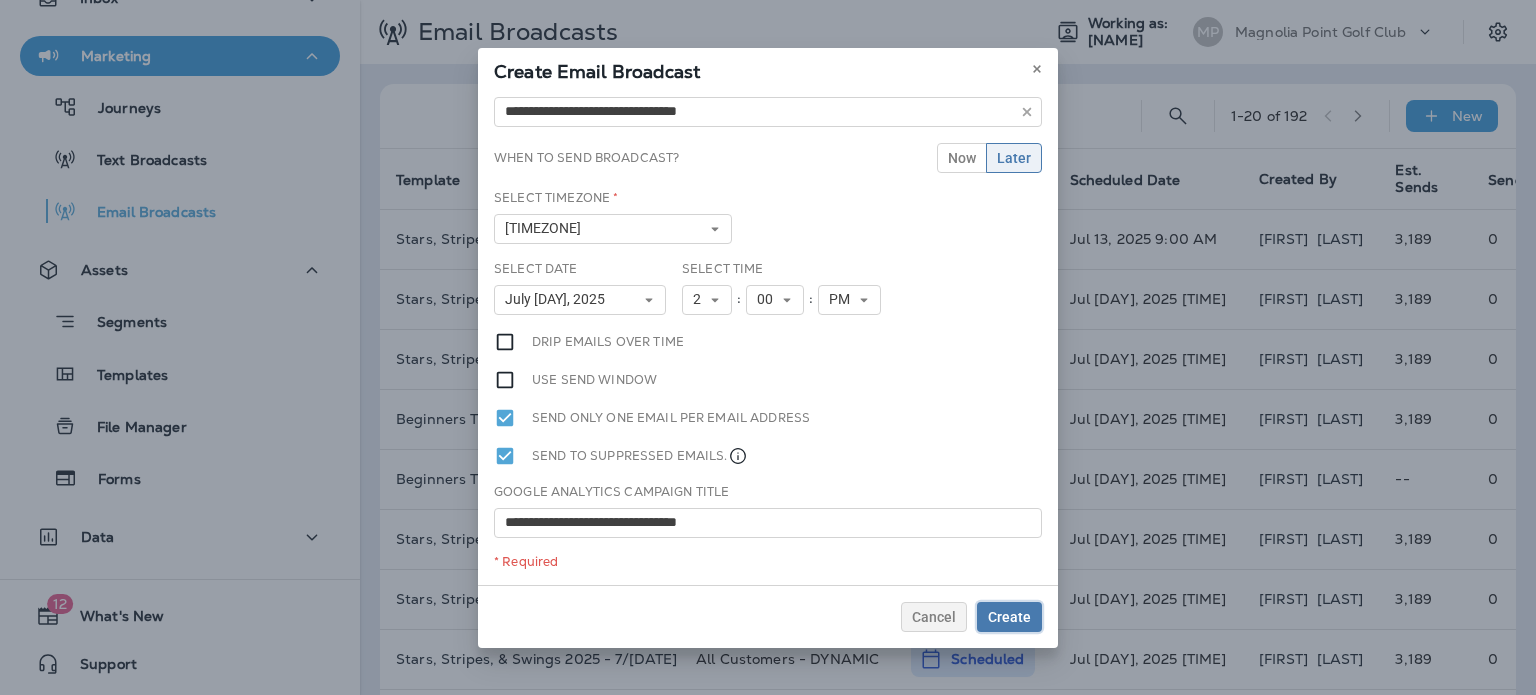 click on "Create" at bounding box center (1009, 617) 